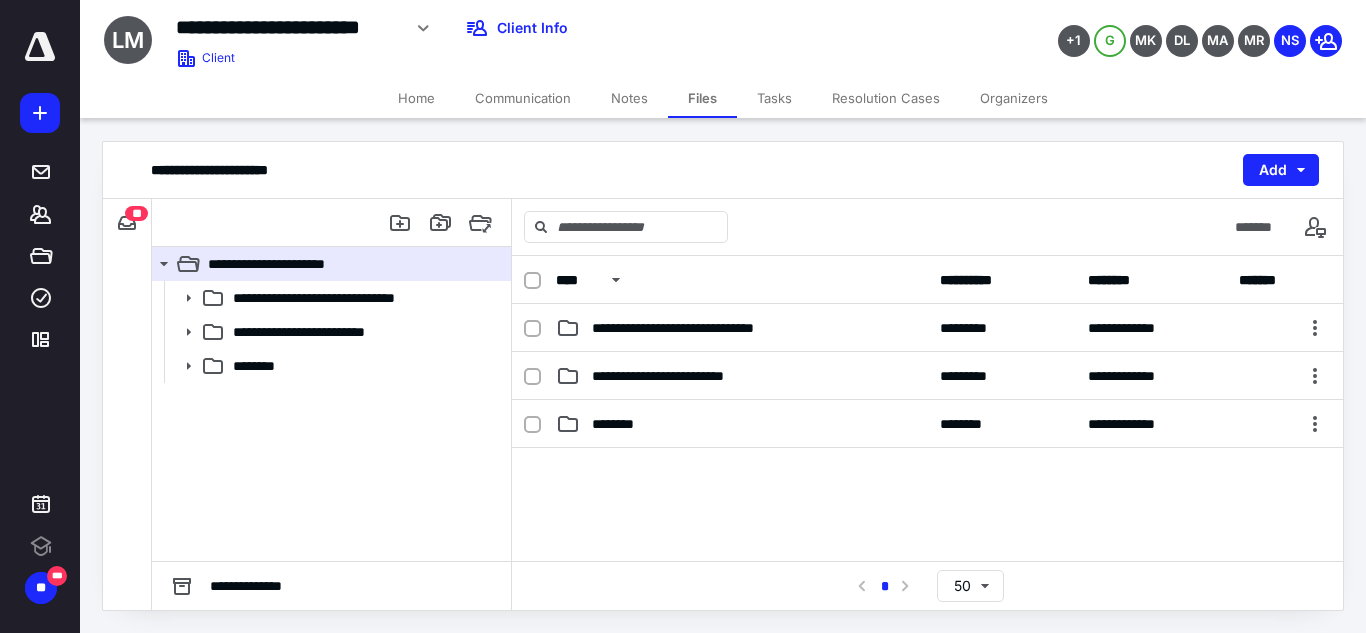 scroll, scrollTop: 0, scrollLeft: 0, axis: both 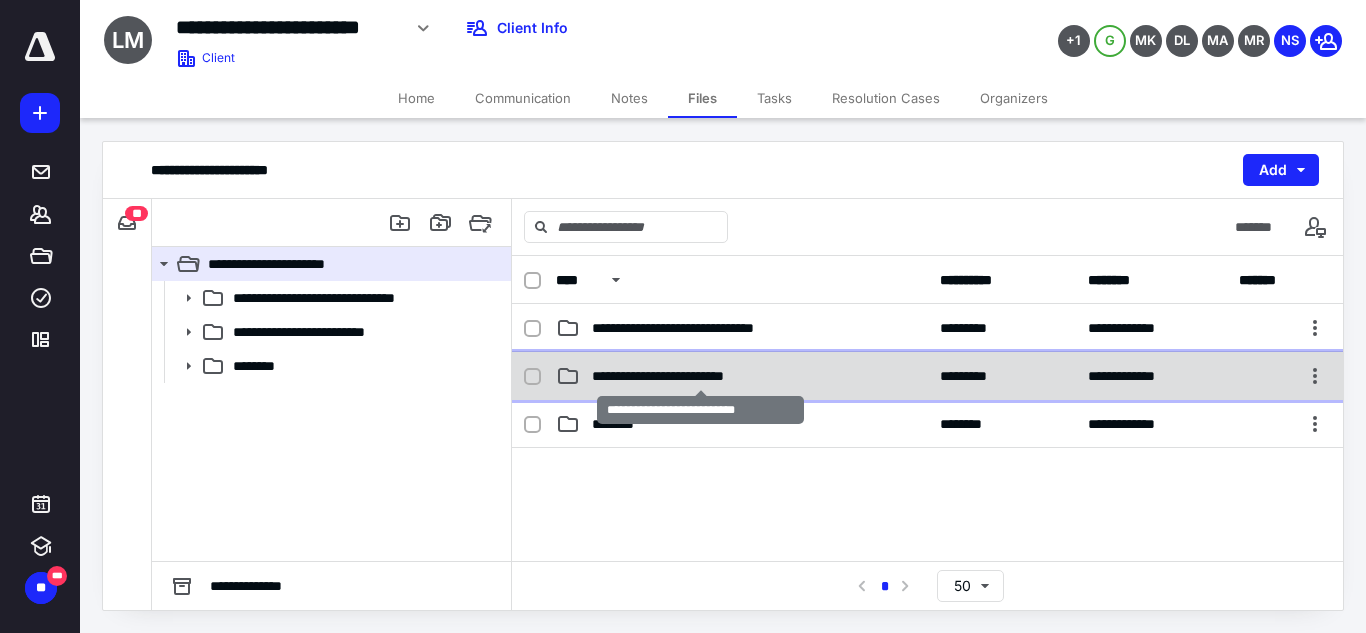 click on "**********" at bounding box center (701, 376) 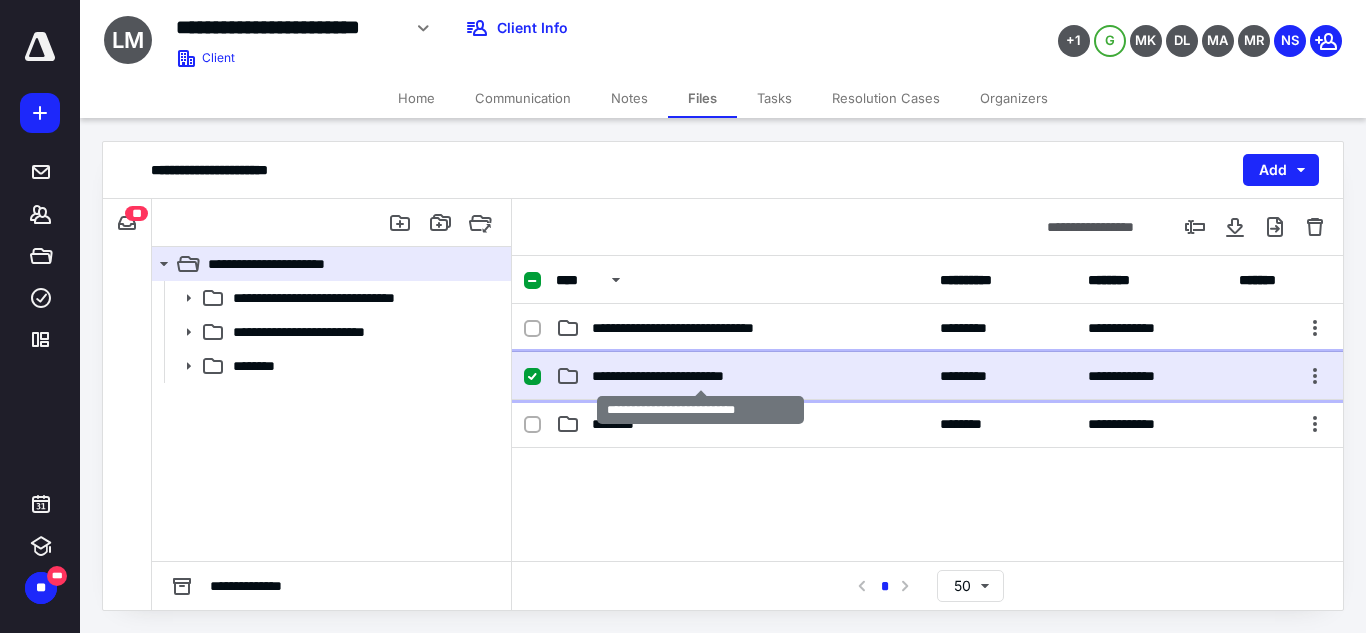 click on "**********" at bounding box center (701, 376) 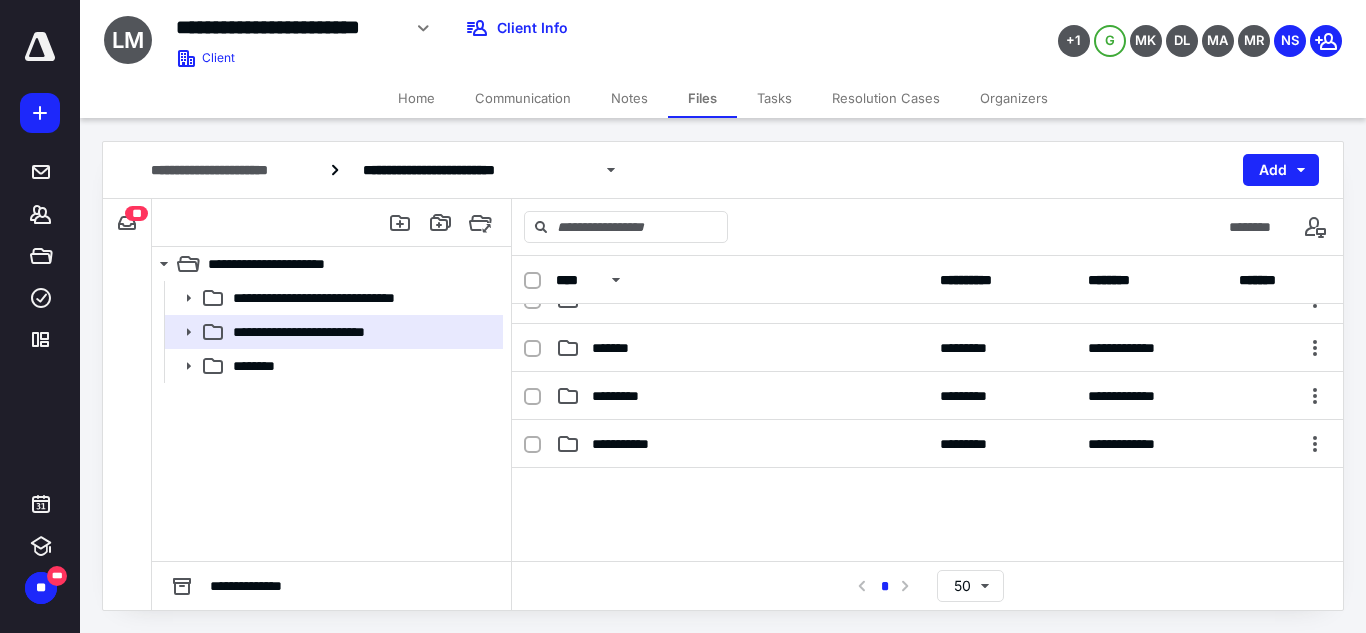 scroll, scrollTop: 317, scrollLeft: 0, axis: vertical 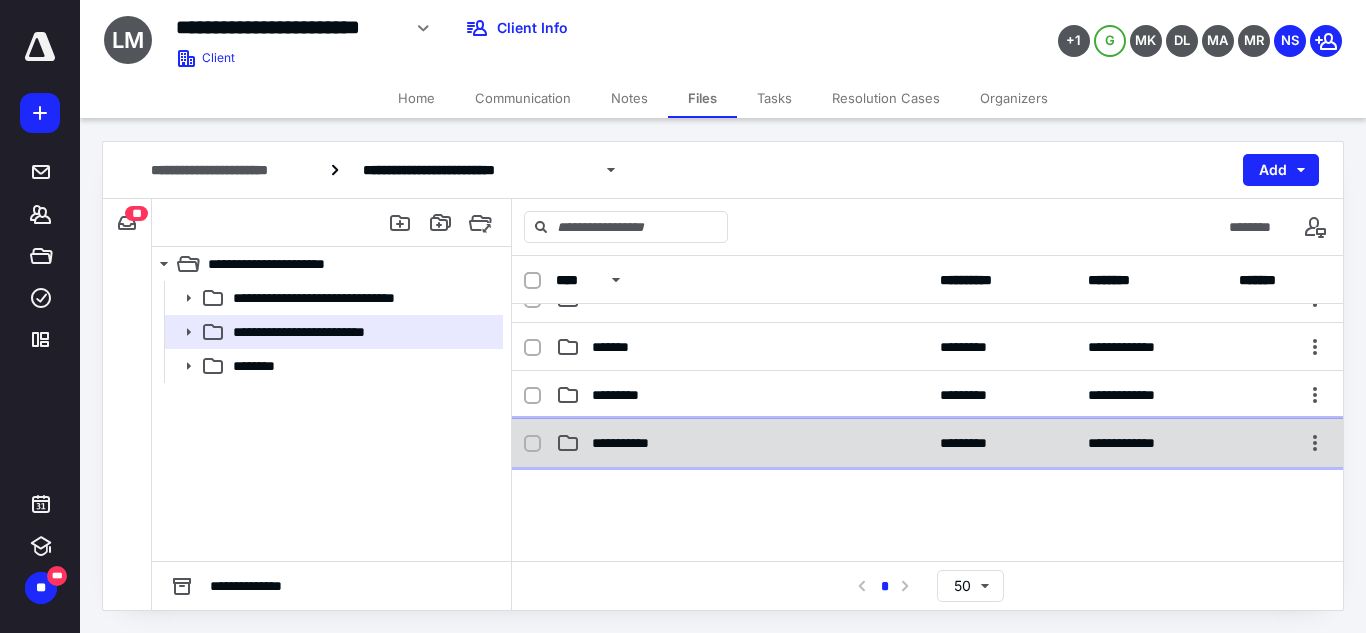 click on "**********" at bounding box center (927, 443) 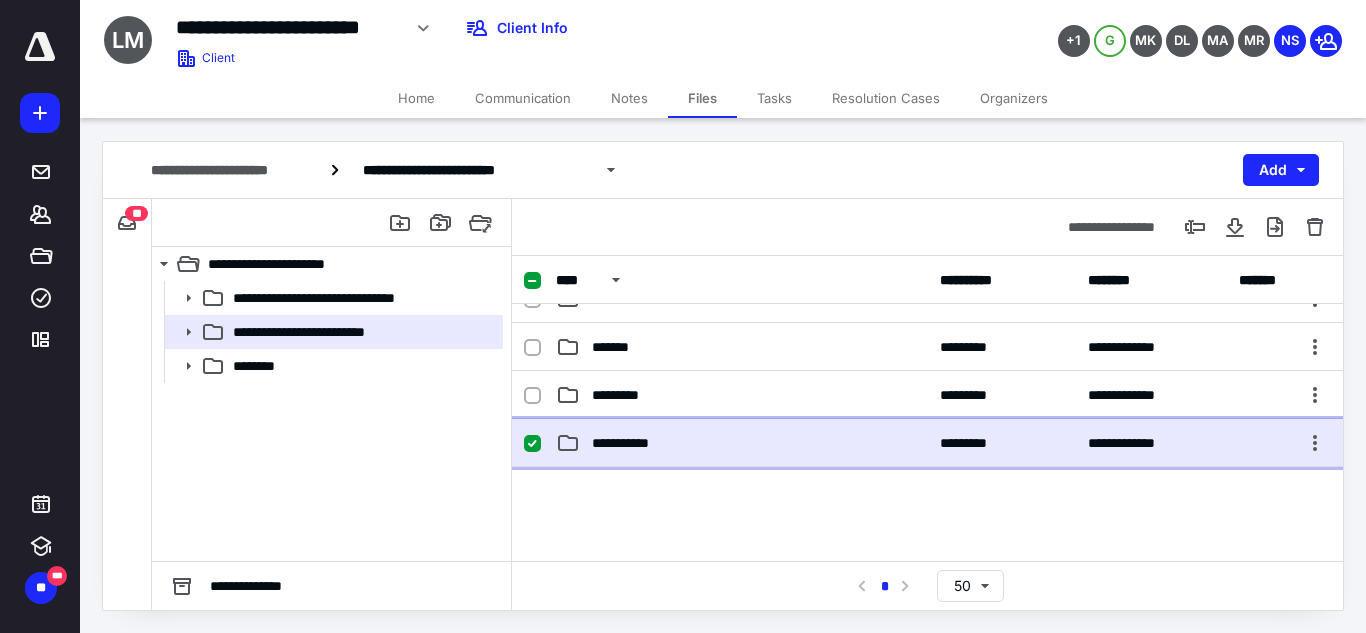 click on "**********" at bounding box center (927, 443) 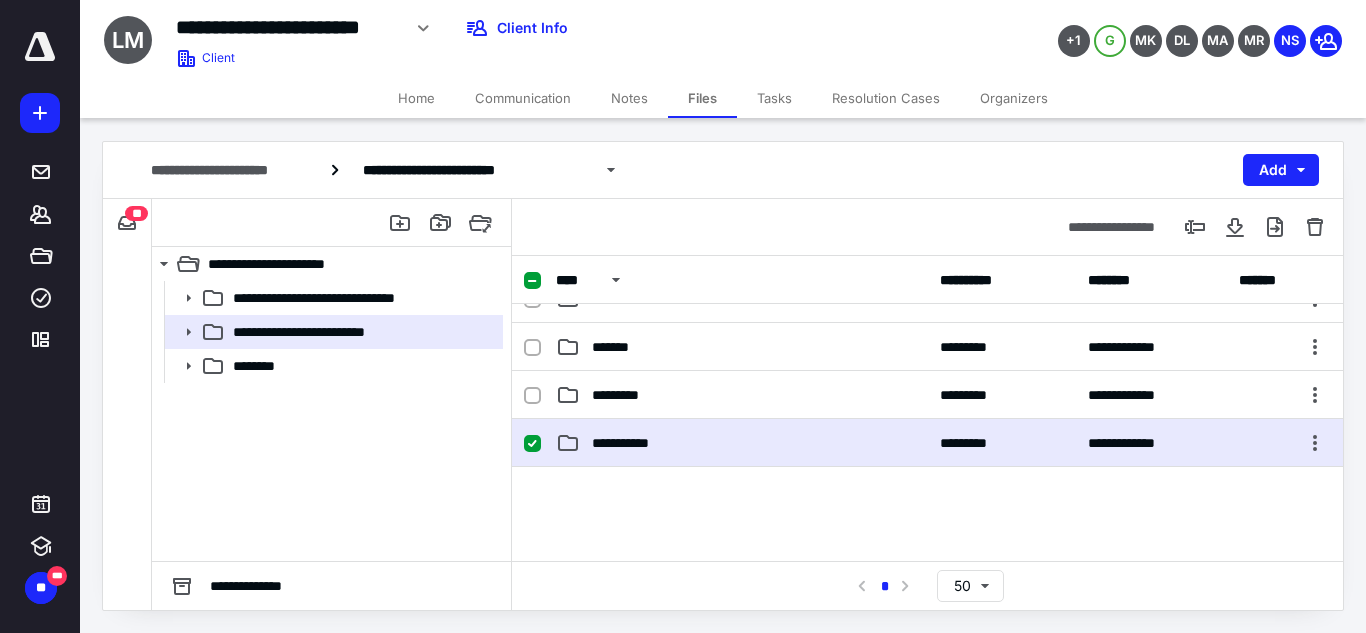 scroll, scrollTop: 0, scrollLeft: 0, axis: both 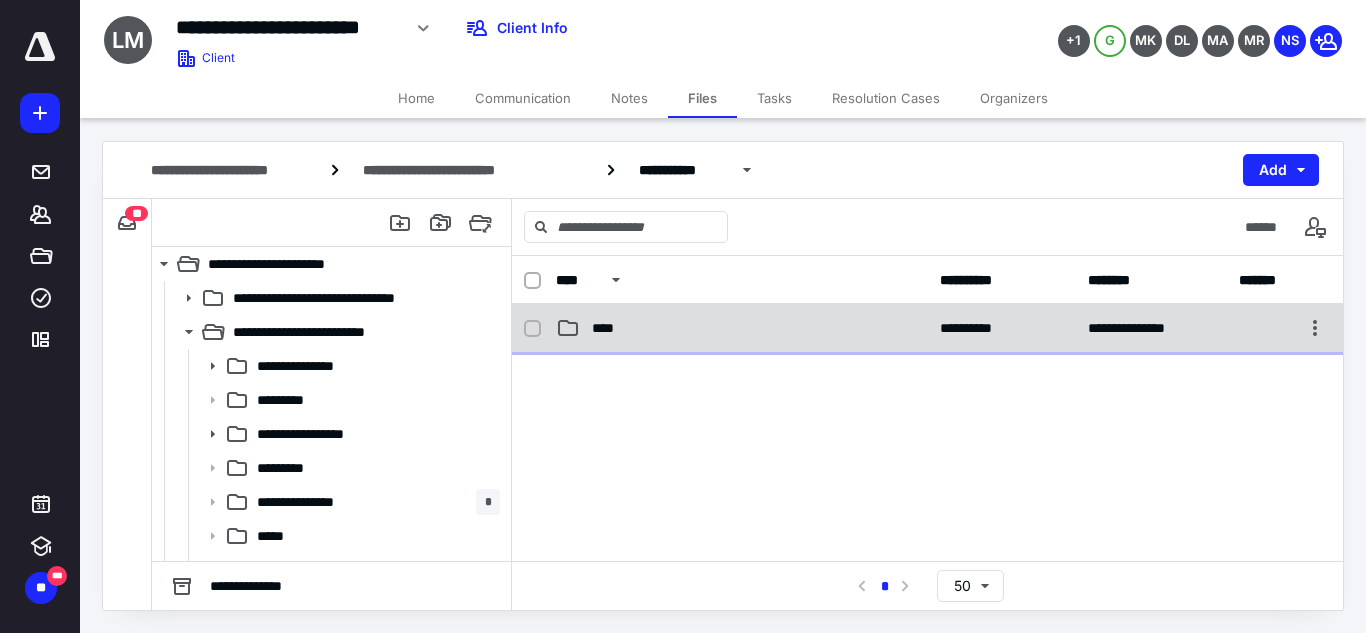 click on "****" at bounding box center [742, 328] 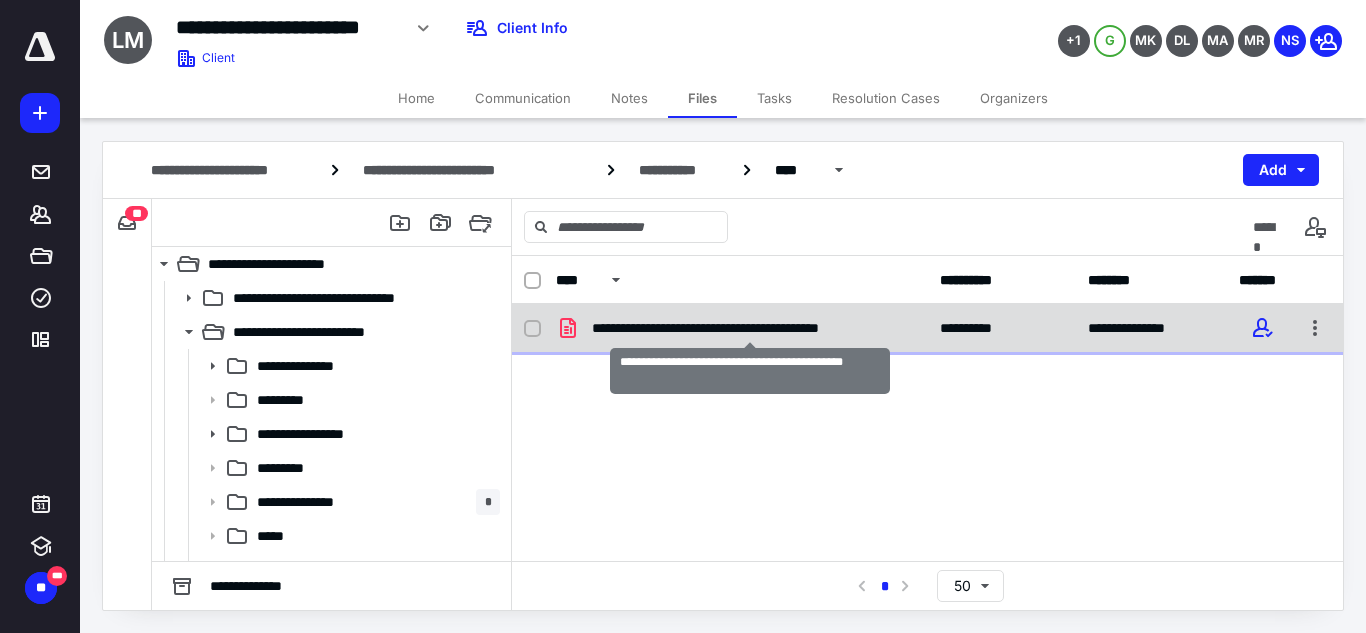 click on "**********" at bounding box center [750, 328] 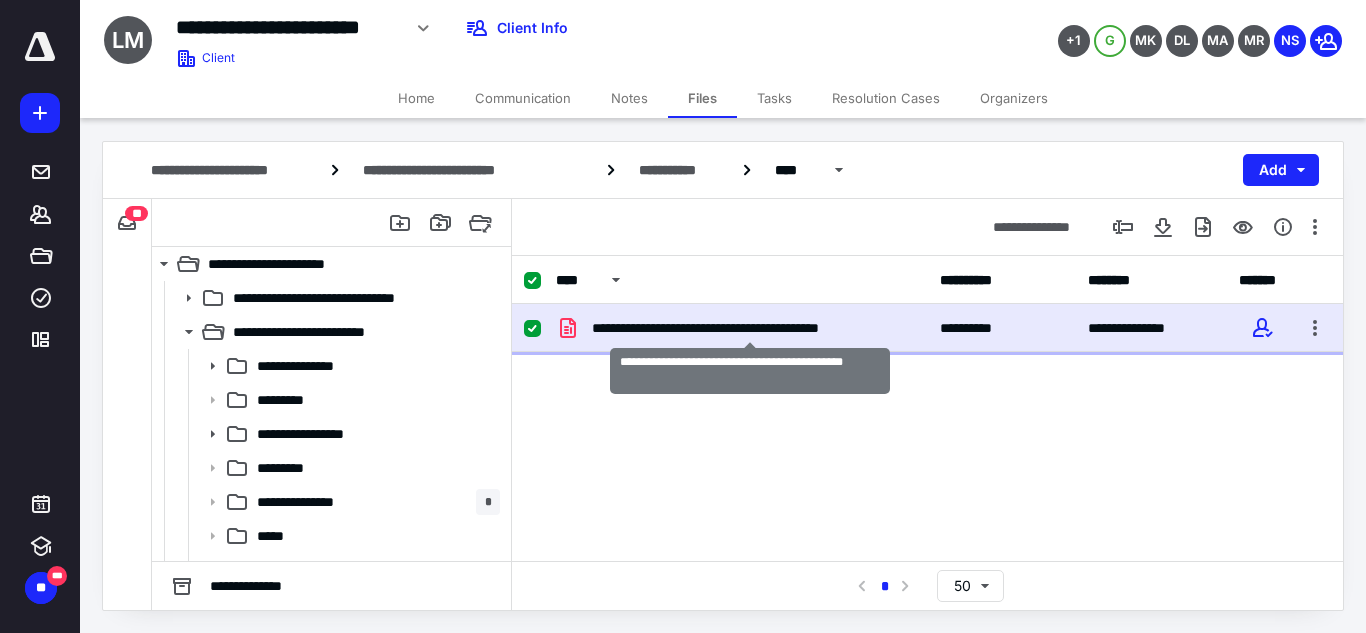 click on "**********" at bounding box center (750, 328) 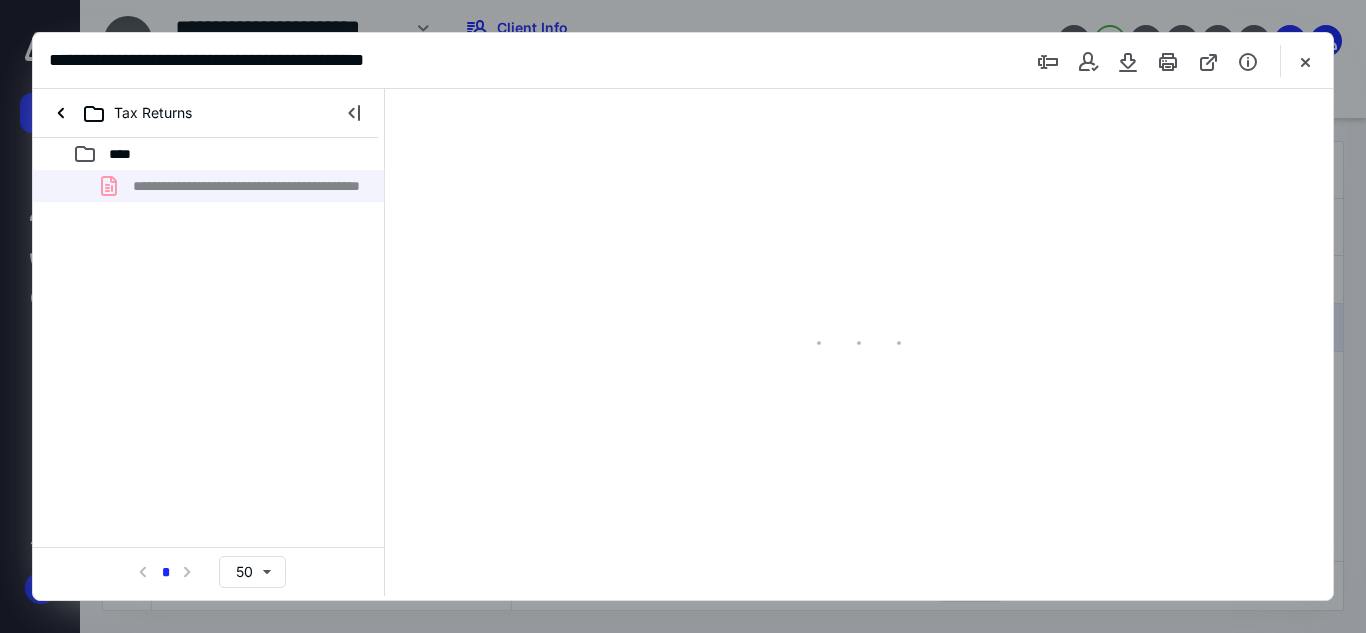 scroll, scrollTop: 0, scrollLeft: 0, axis: both 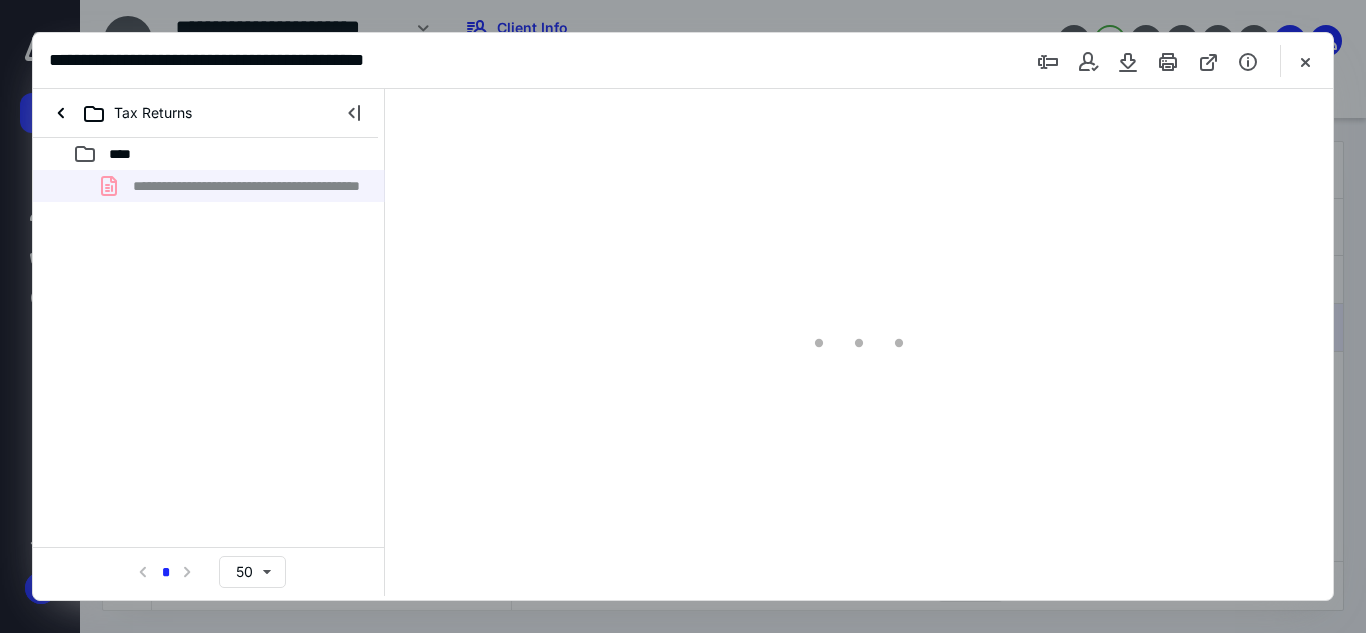 click at bounding box center [859, 342] 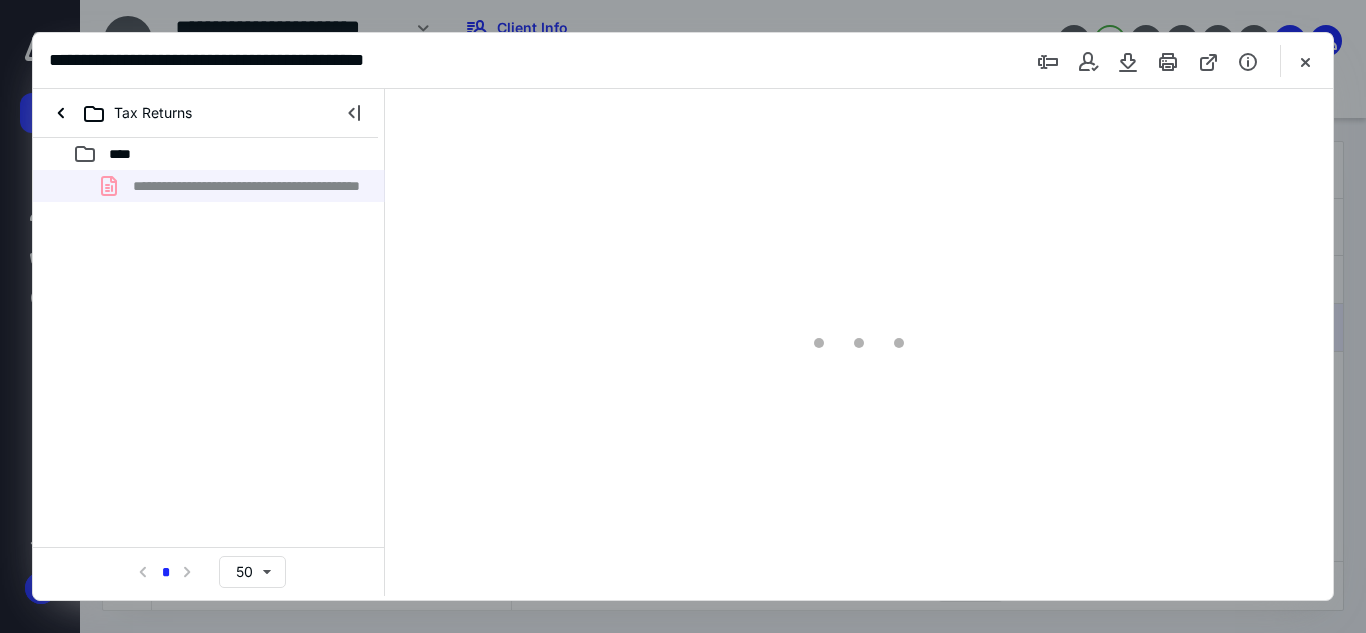 type on "59" 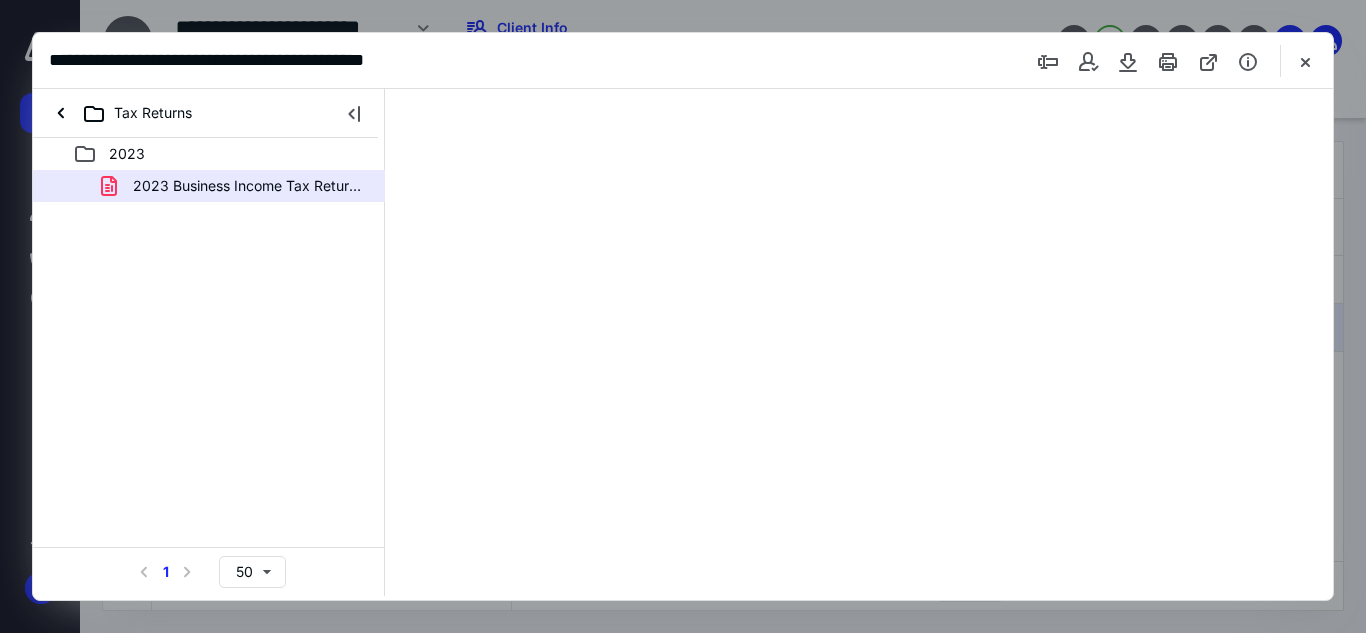 scroll, scrollTop: 38, scrollLeft: 0, axis: vertical 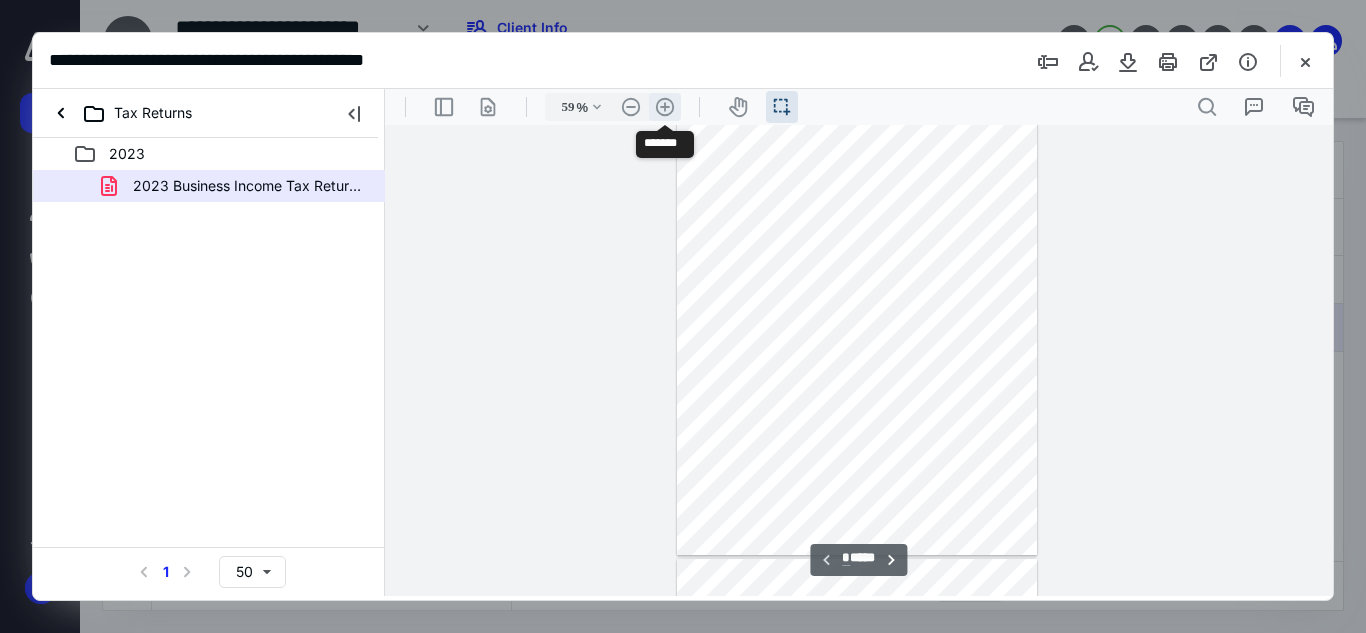 click on ".cls-1{fill:#abb0c4;} icon - header - zoom - in - line" at bounding box center [665, 107] 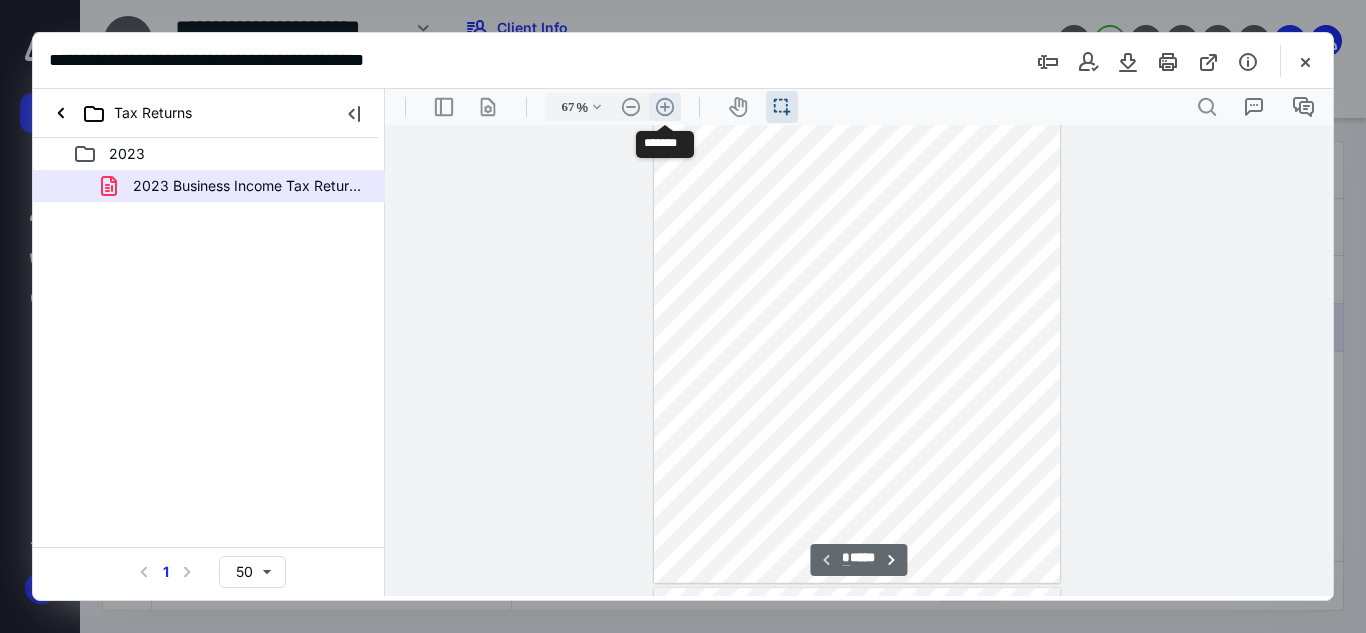 click on ".cls-1{fill:#abb0c4;} icon - header - zoom - in - line" at bounding box center [665, 107] 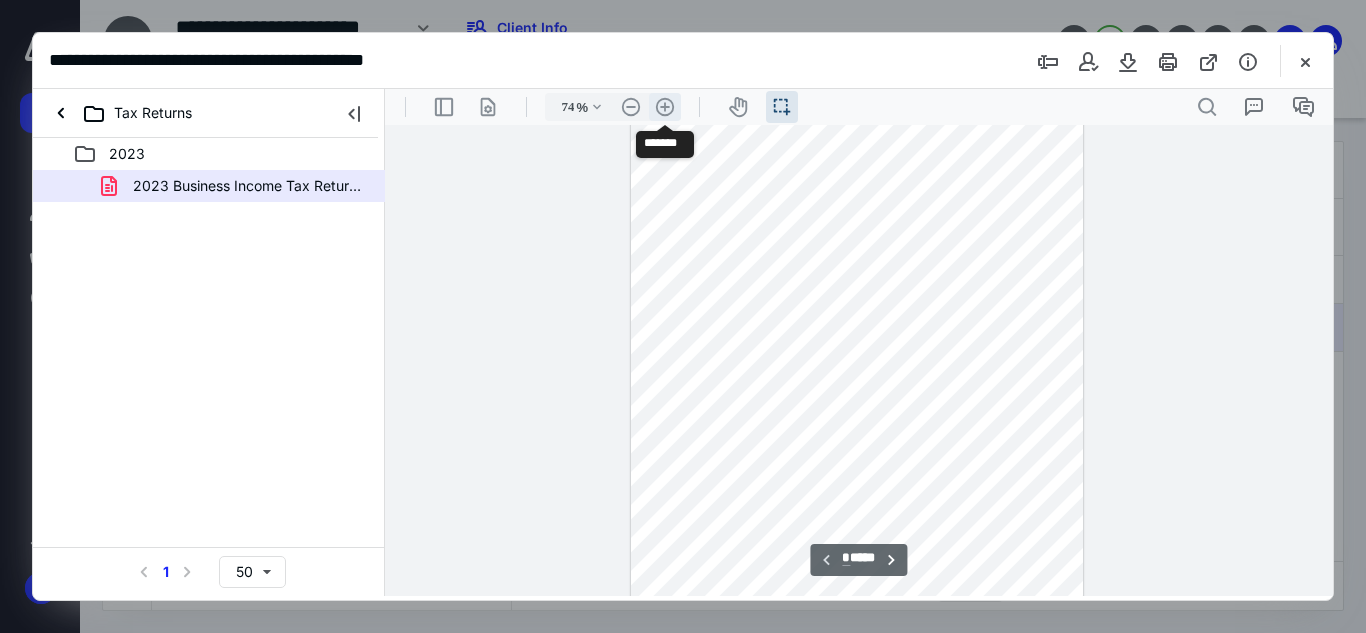 click on ".cls-1{fill:#abb0c4;} icon - header - zoom - in - line" at bounding box center [665, 107] 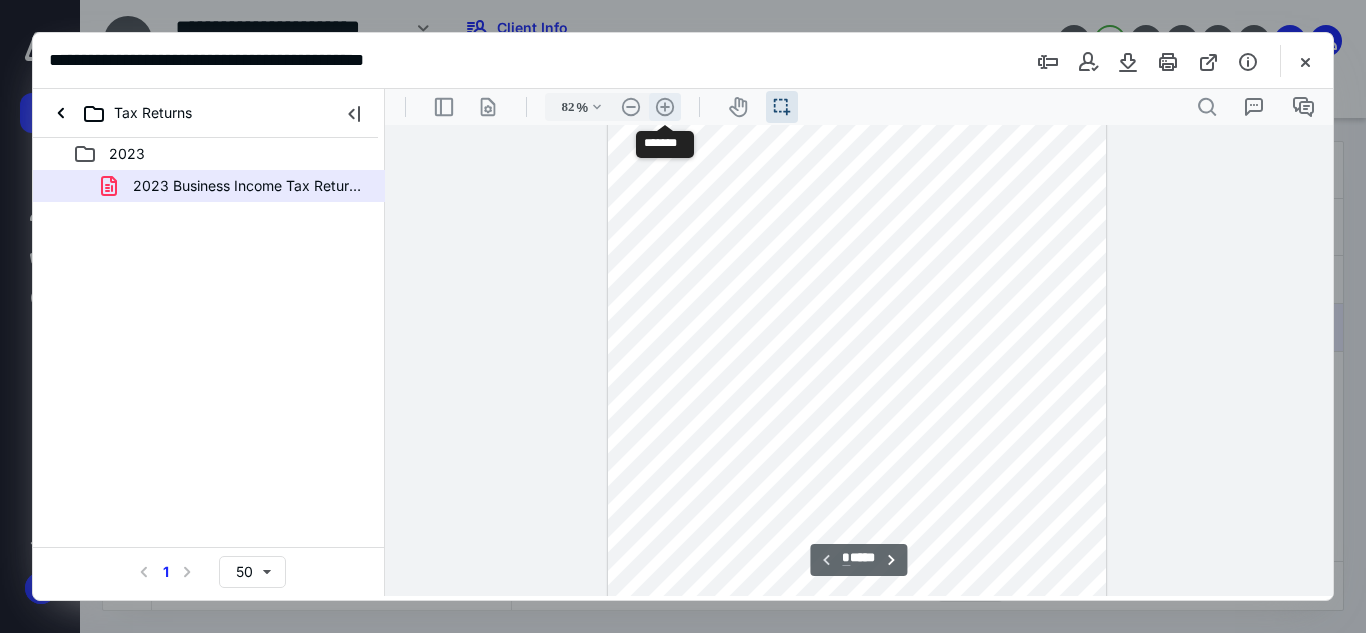 click on ".cls-1{fill:#abb0c4;} icon - header - zoom - in - line" at bounding box center [665, 107] 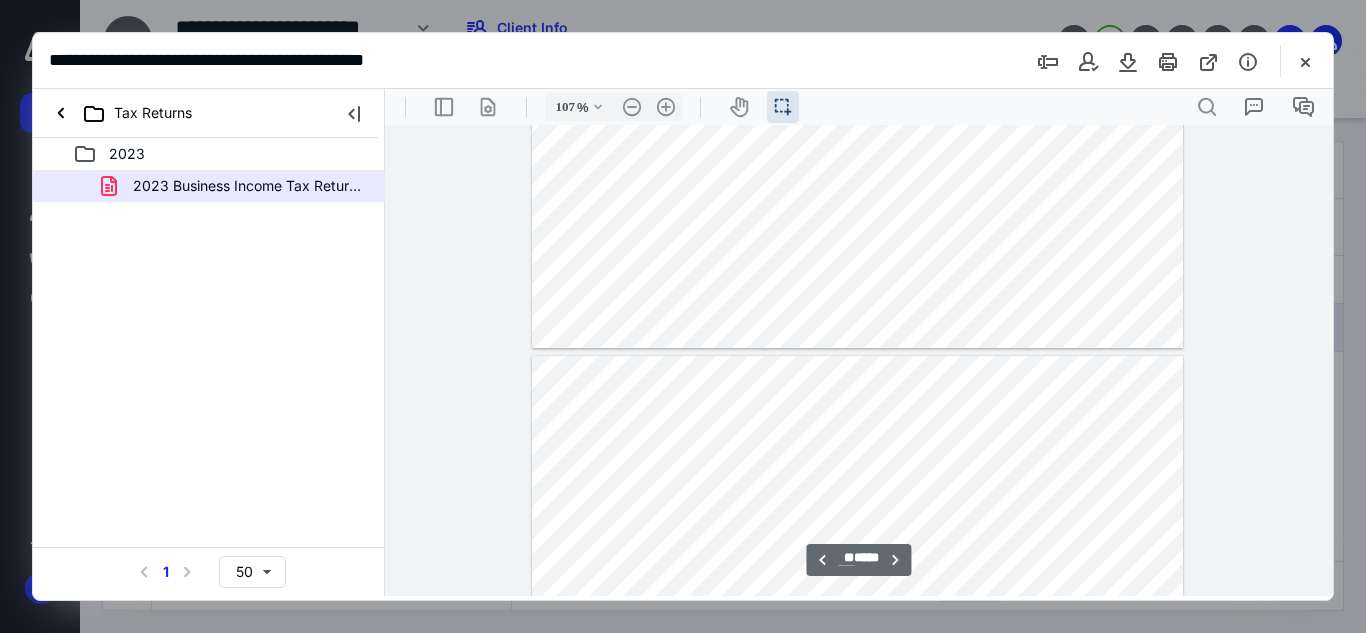 scroll, scrollTop: 8625, scrollLeft: 0, axis: vertical 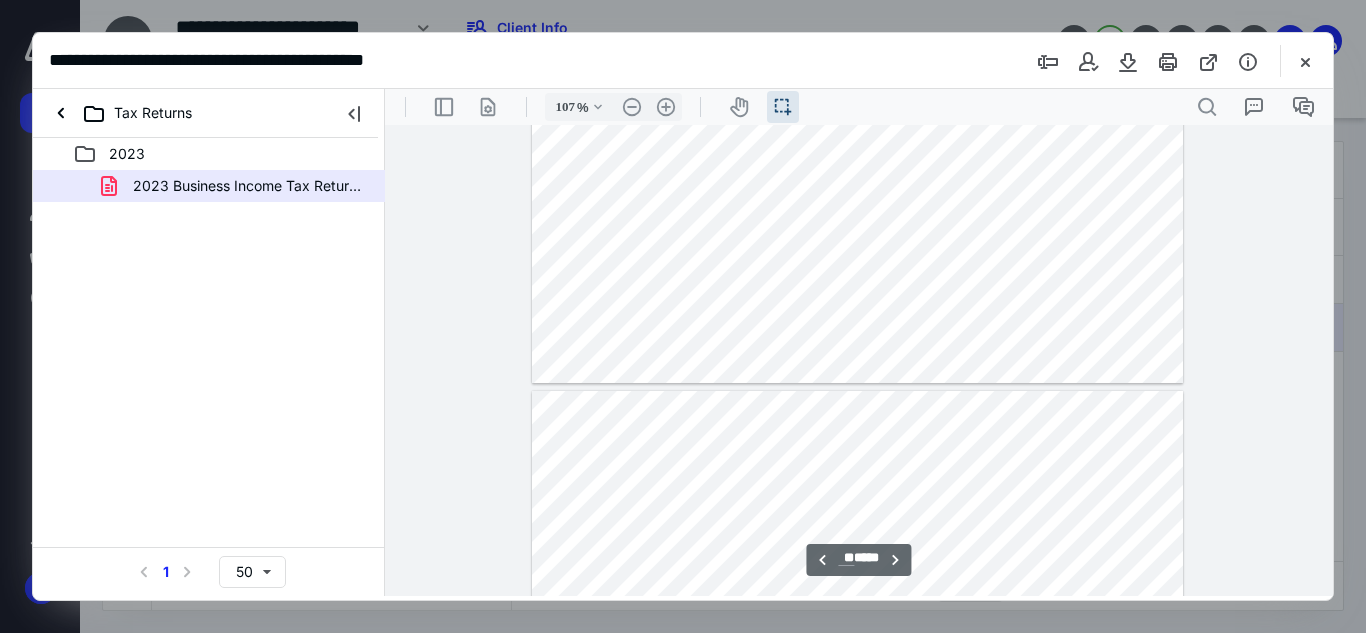 type on "**" 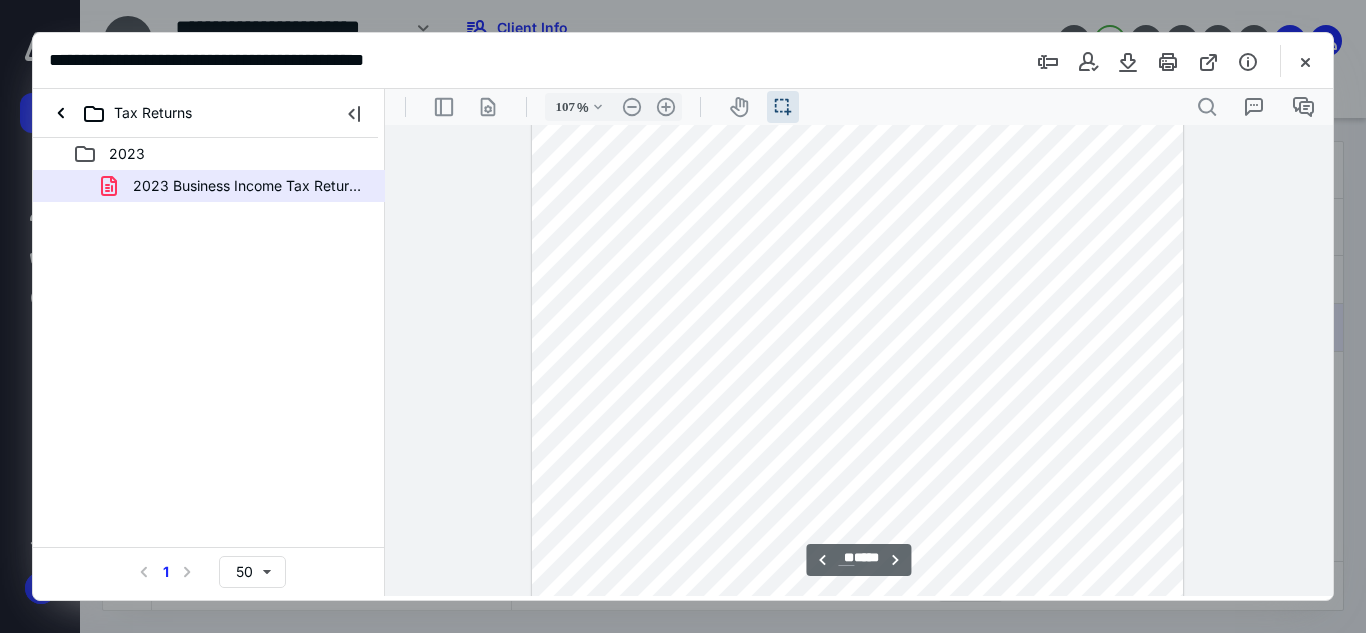 scroll, scrollTop: 9392, scrollLeft: 0, axis: vertical 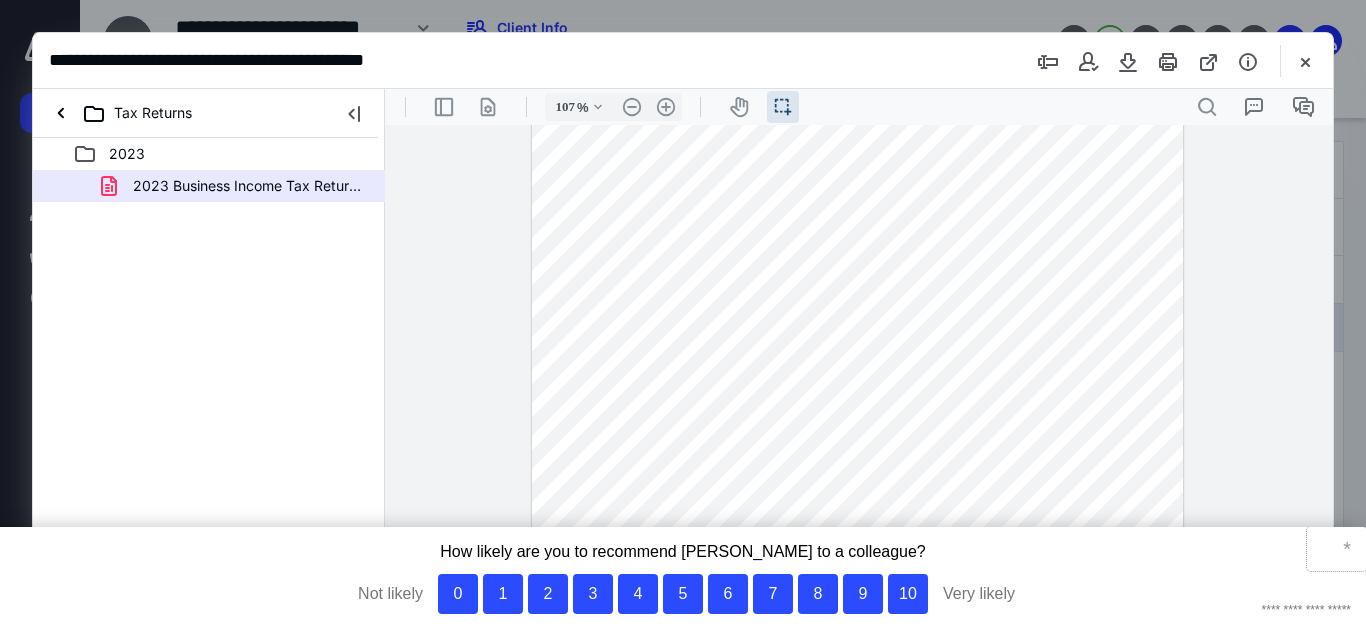 click on "*" at bounding box center [1336, 549] 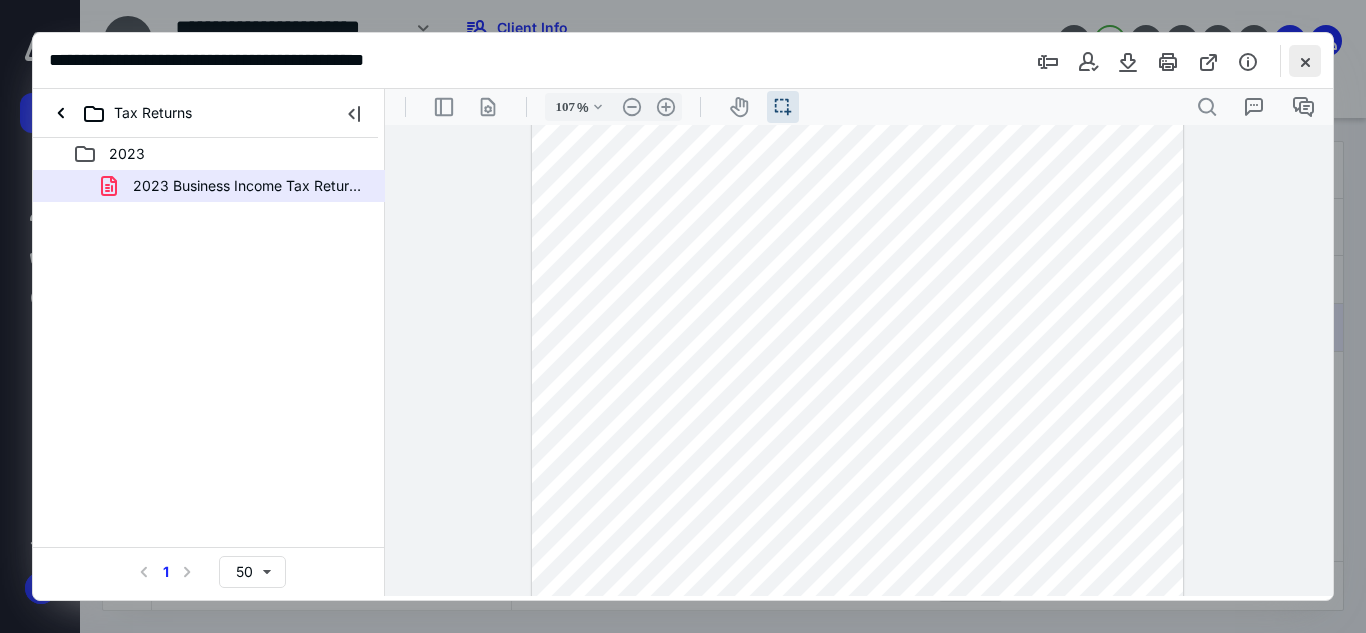 click at bounding box center [1305, 61] 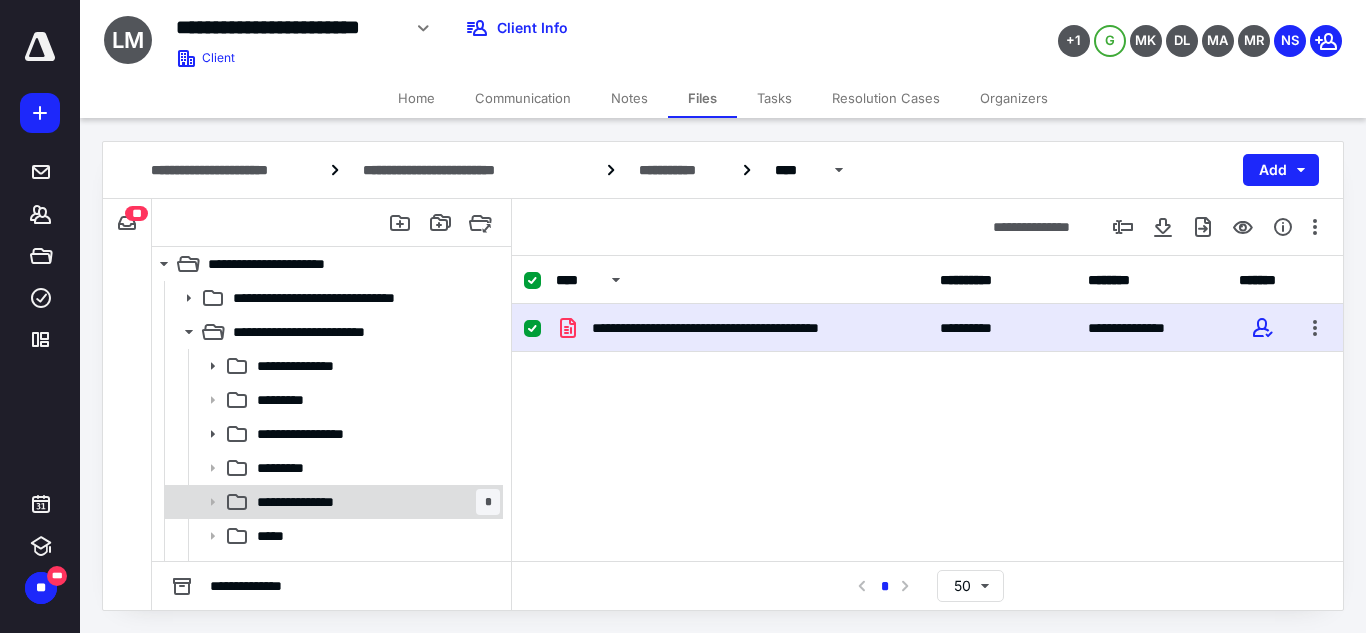 click on "**********" at bounding box center [374, 502] 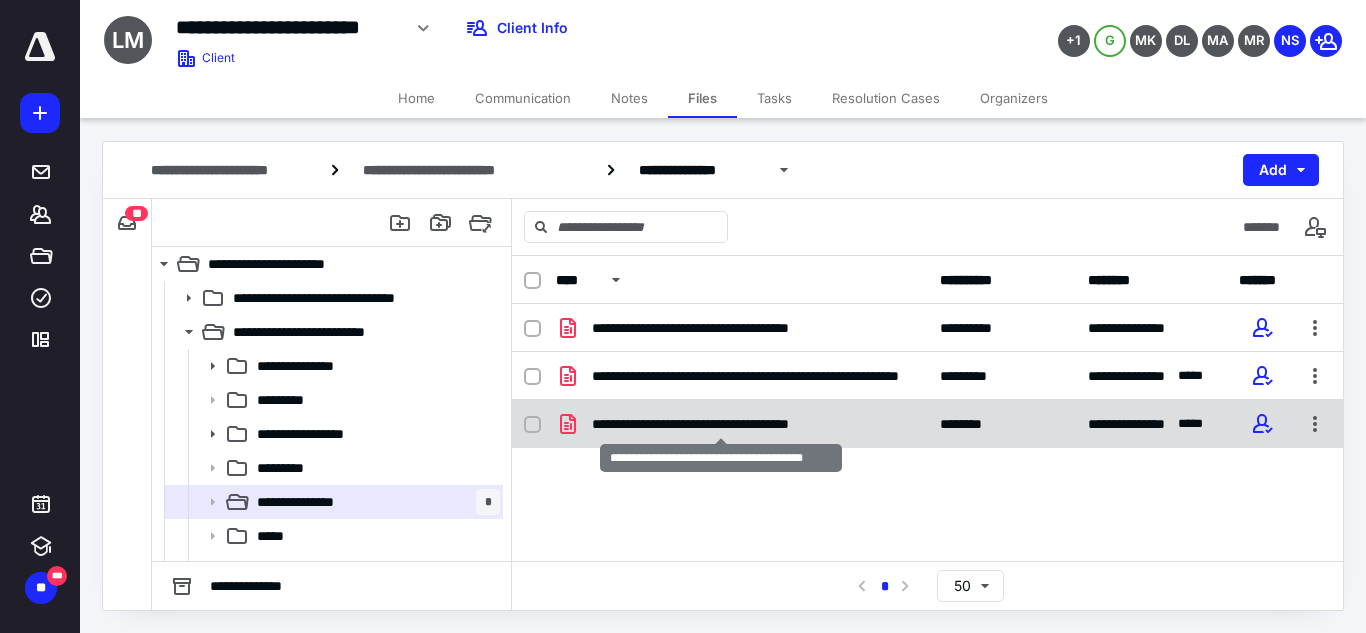 click on "**********" at bounding box center [720, 424] 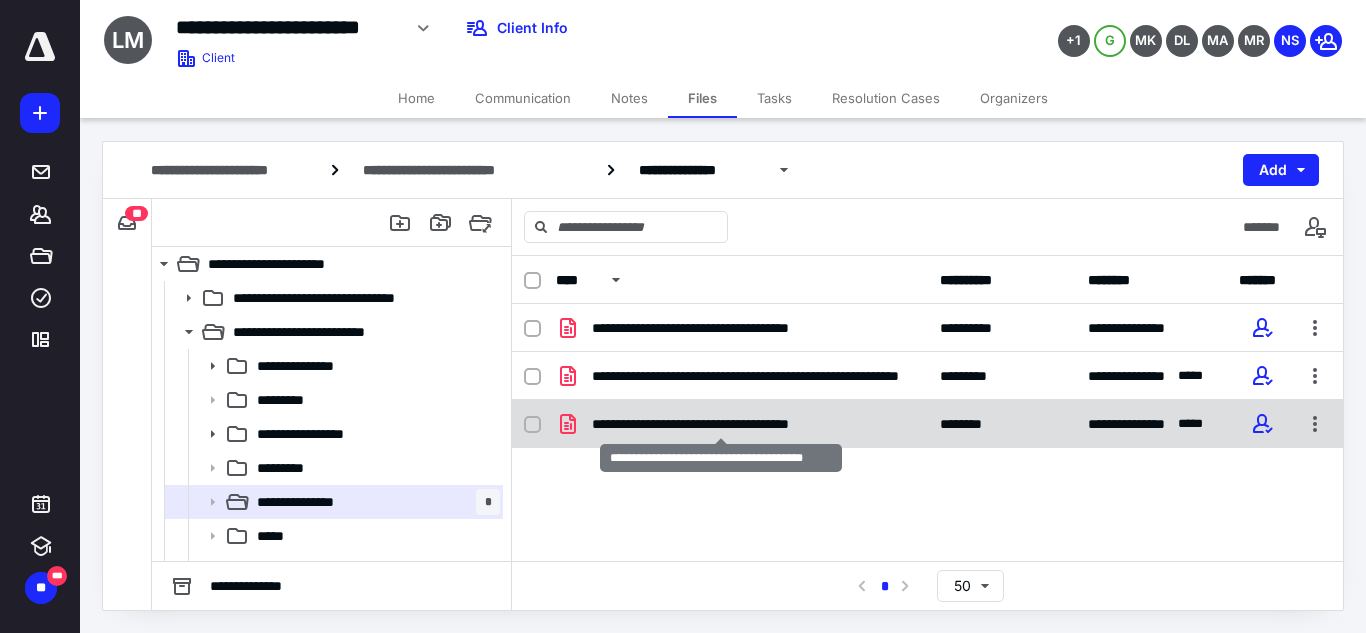 checkbox on "true" 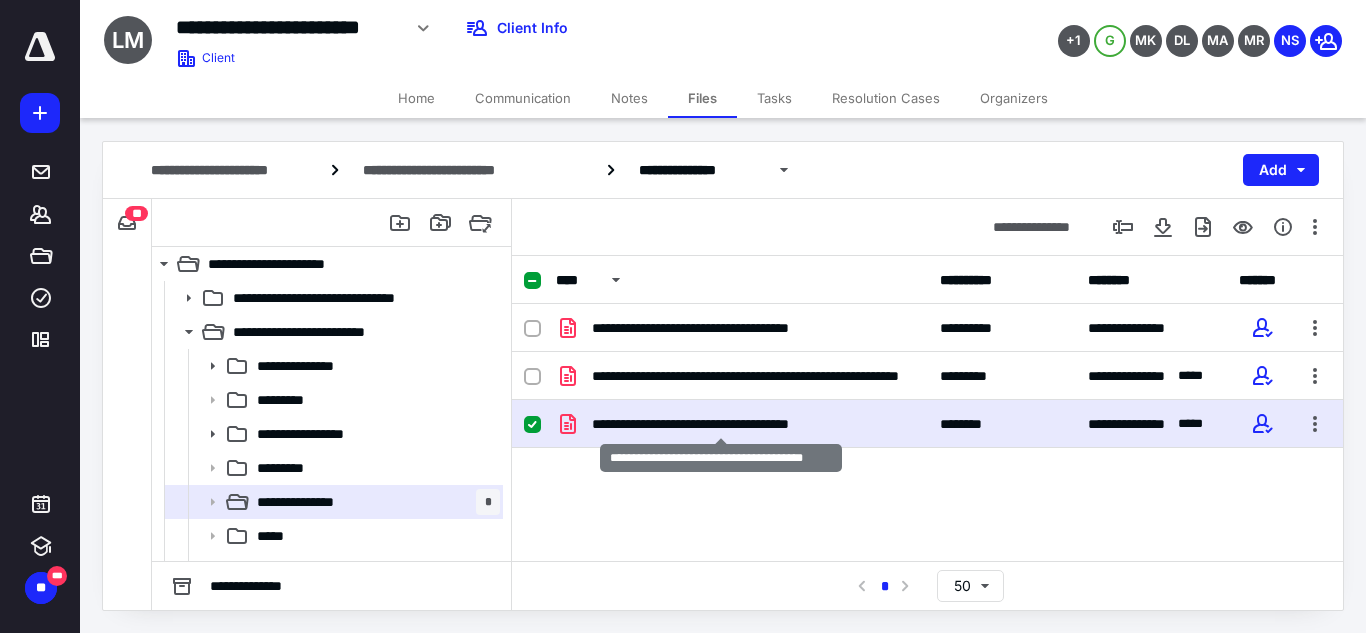 click on "**********" at bounding box center (720, 424) 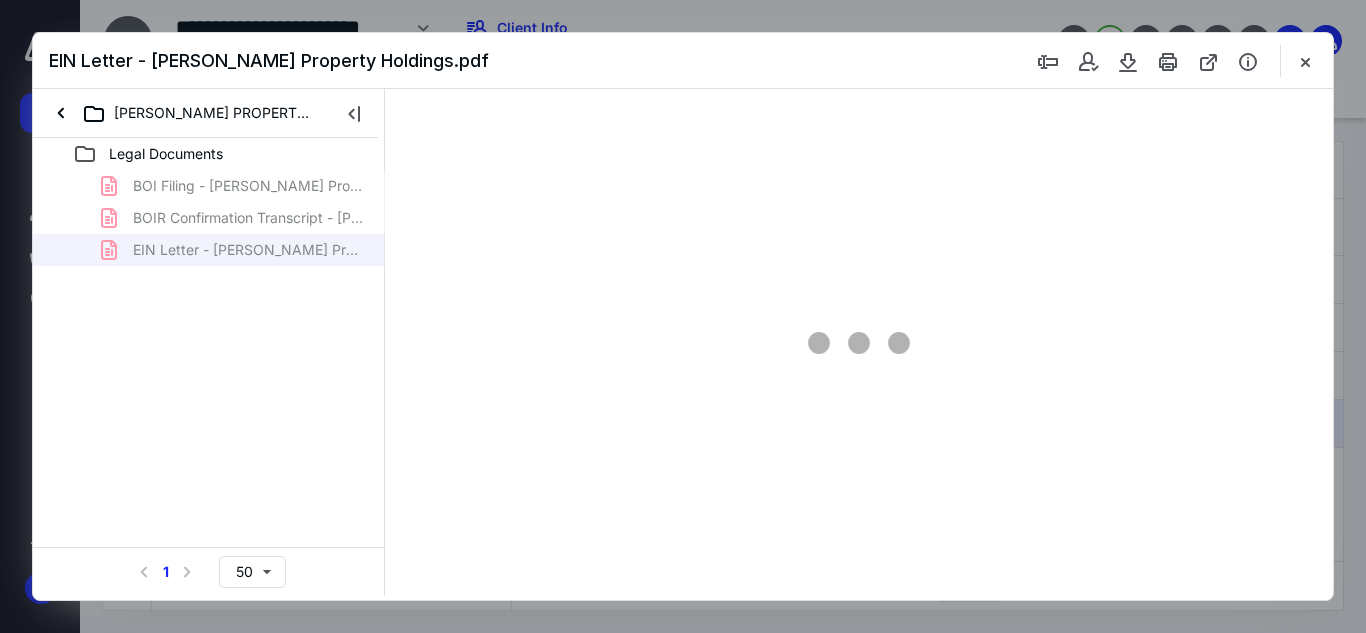 scroll, scrollTop: 0, scrollLeft: 0, axis: both 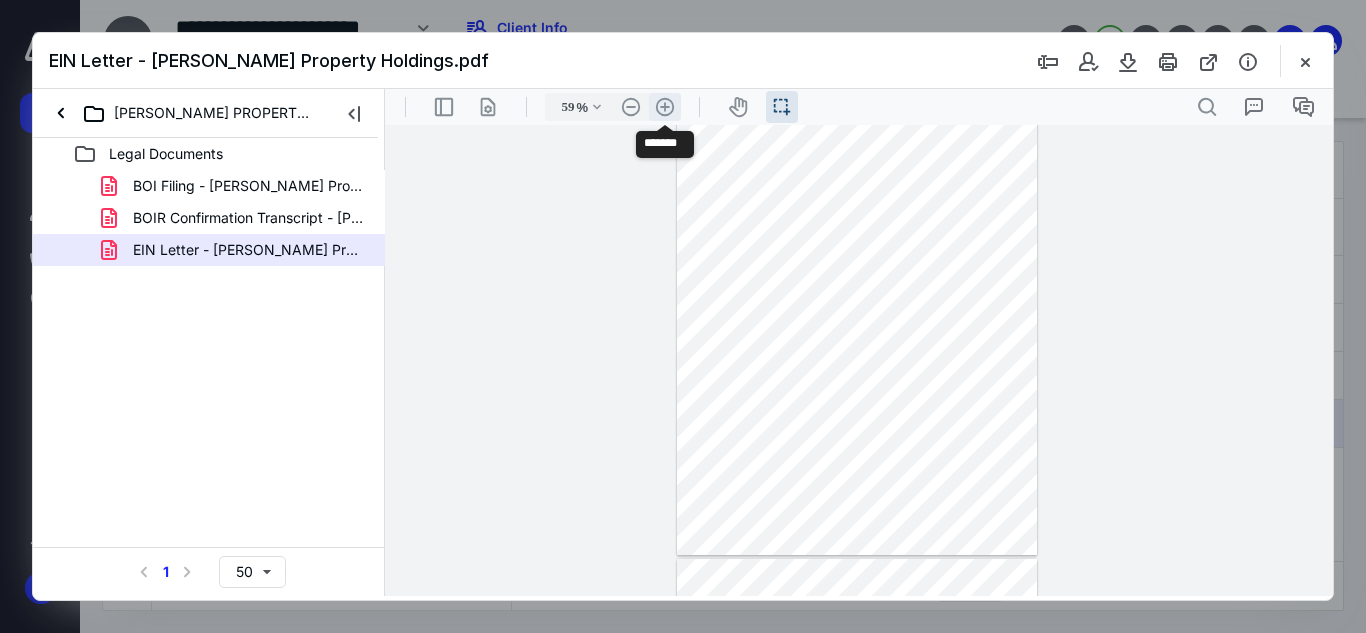 click on ".cls-1{fill:#abb0c4;} icon - header - zoom - in - line" at bounding box center [665, 107] 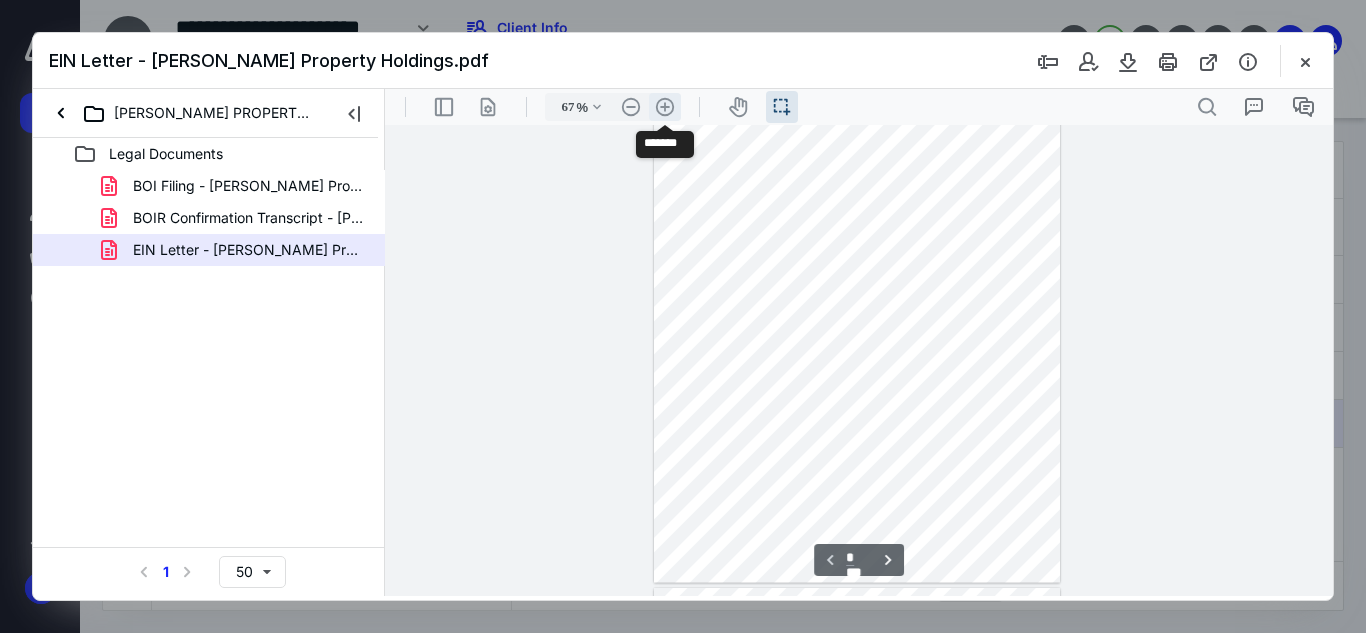 click on ".cls-1{fill:#abb0c4;} icon - header - zoom - in - line" at bounding box center [665, 107] 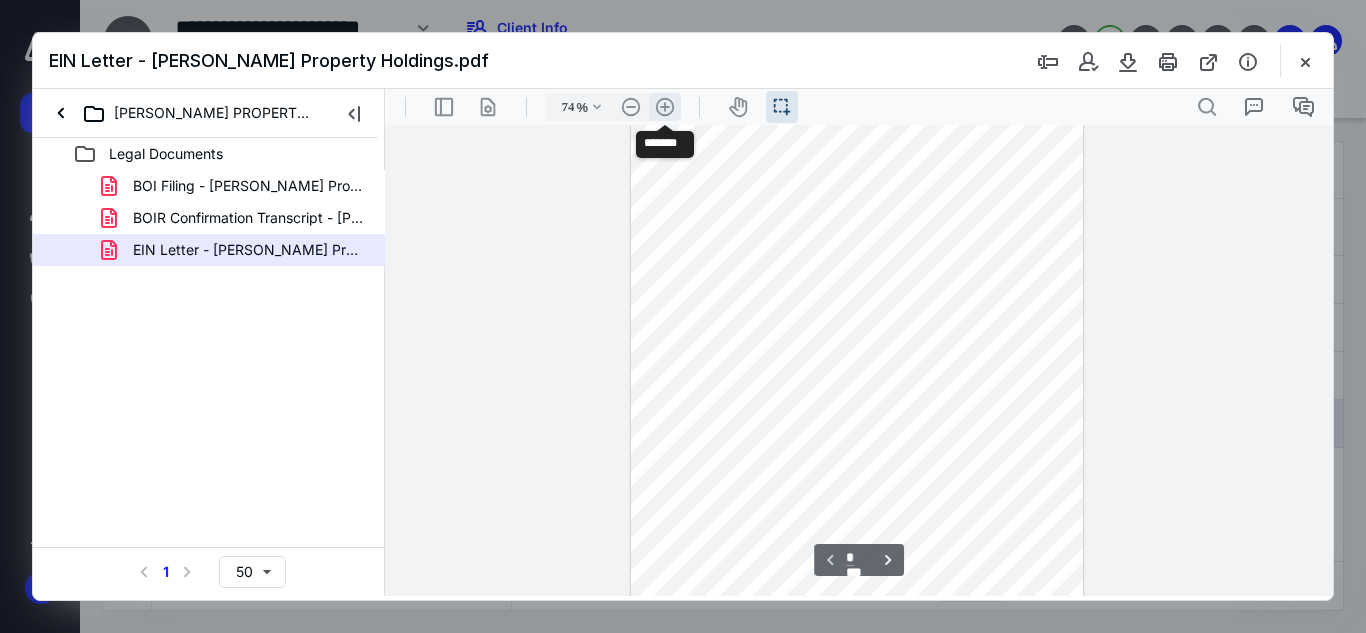 click on ".cls-1{fill:#abb0c4;} icon - header - zoom - in - line" at bounding box center (665, 107) 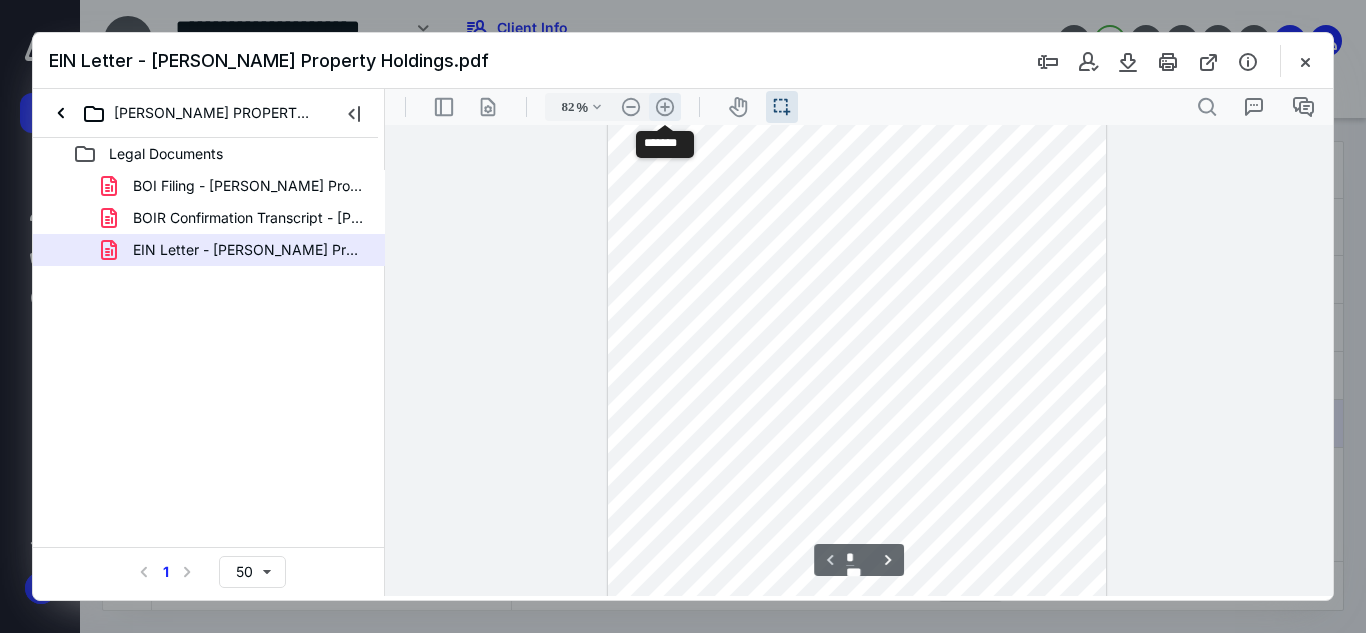 click on ".cls-1{fill:#abb0c4;} icon - header - zoom - in - line" at bounding box center [665, 107] 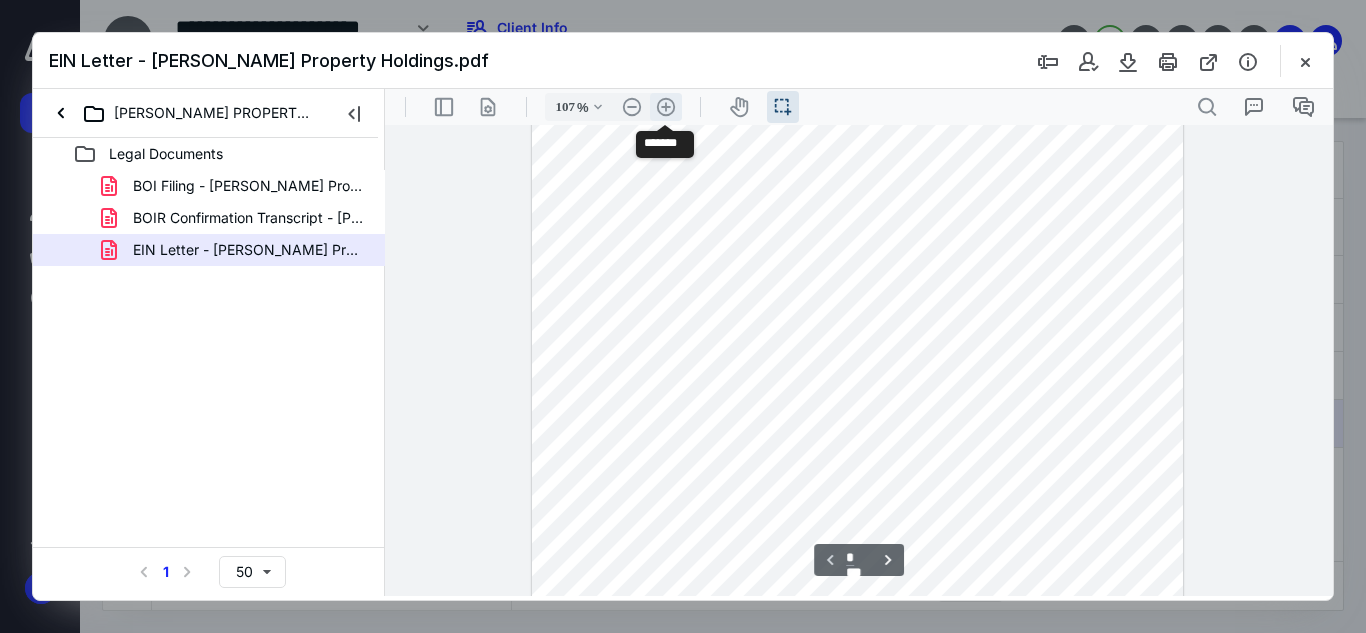 click on ".cls-1{fill:#abb0c4;} icon - header - zoom - in - line" at bounding box center [666, 107] 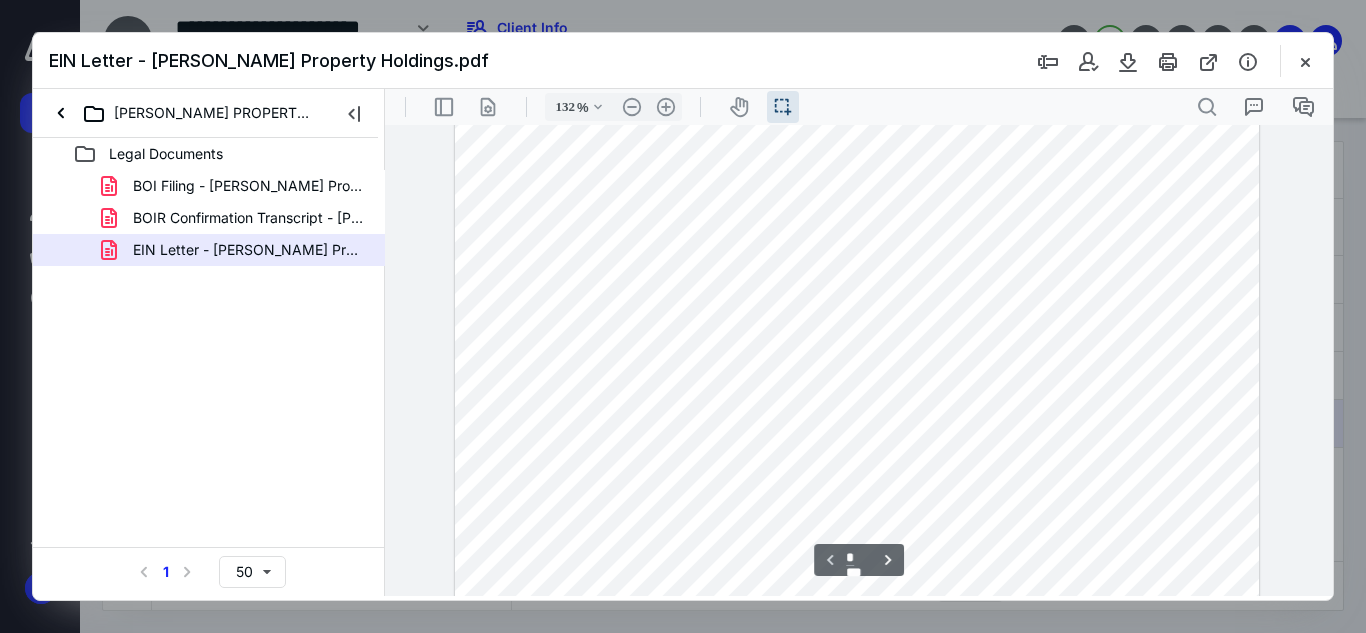scroll, scrollTop: 85, scrollLeft: 0, axis: vertical 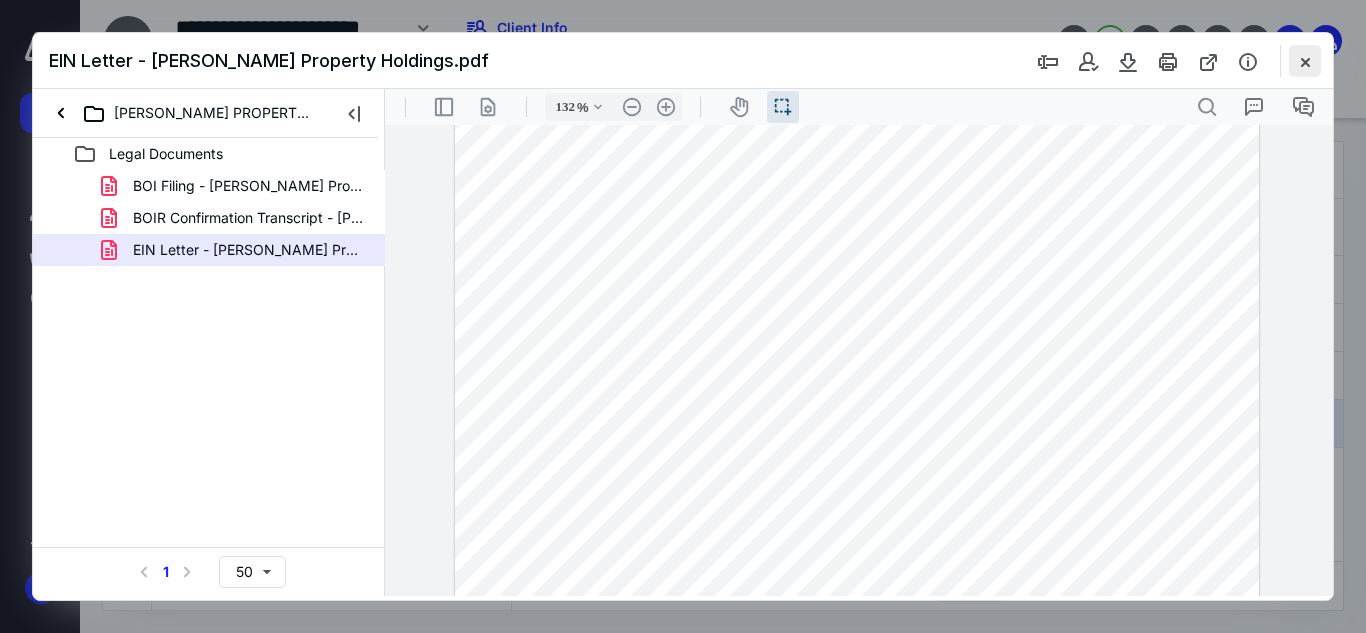 click at bounding box center [1305, 61] 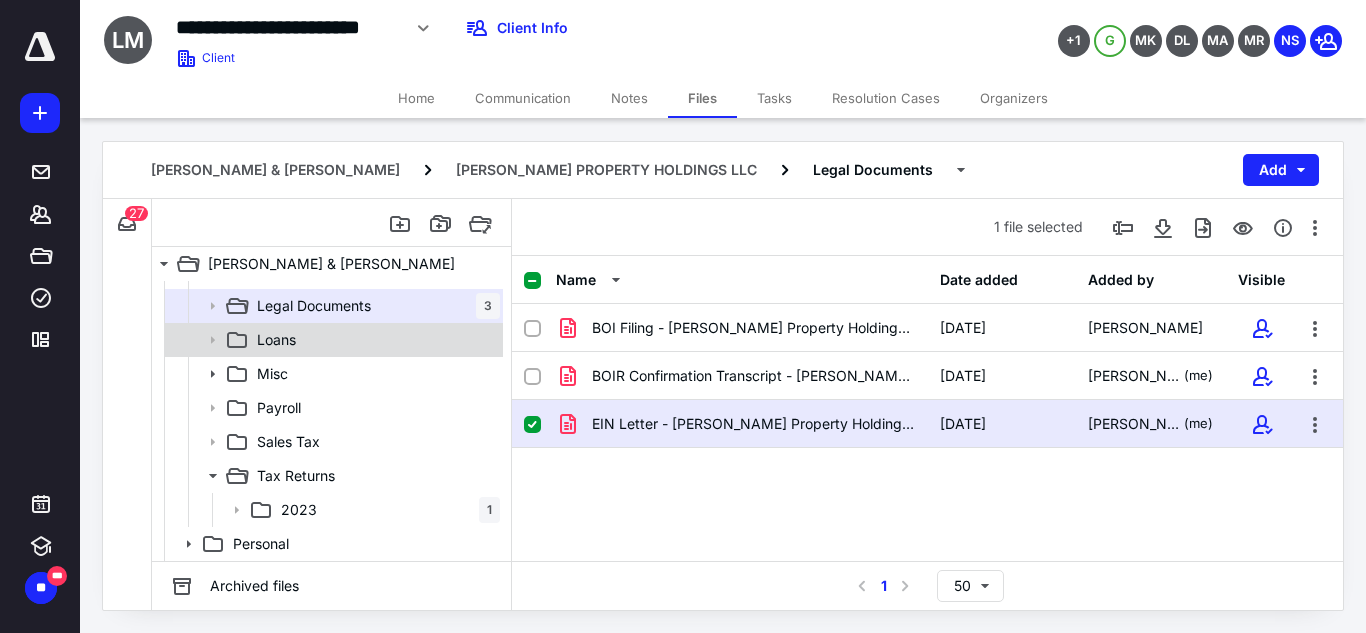 scroll, scrollTop: 195, scrollLeft: 0, axis: vertical 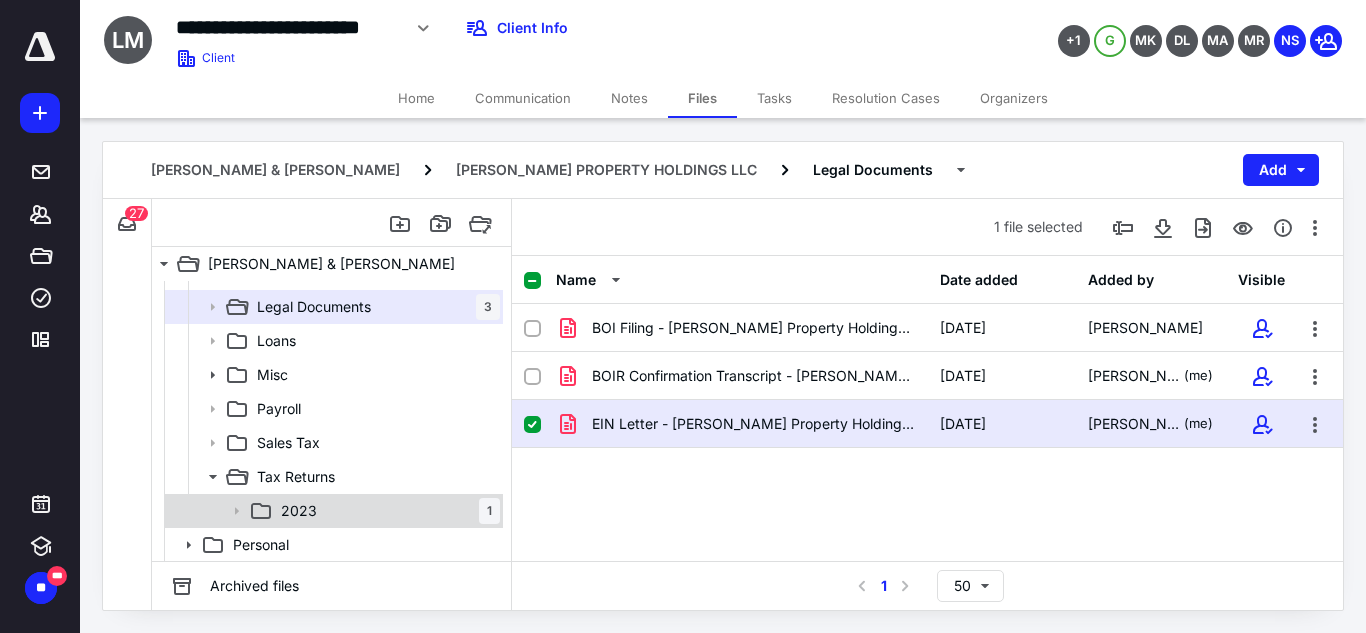 click on "2023 1" at bounding box center (386, 511) 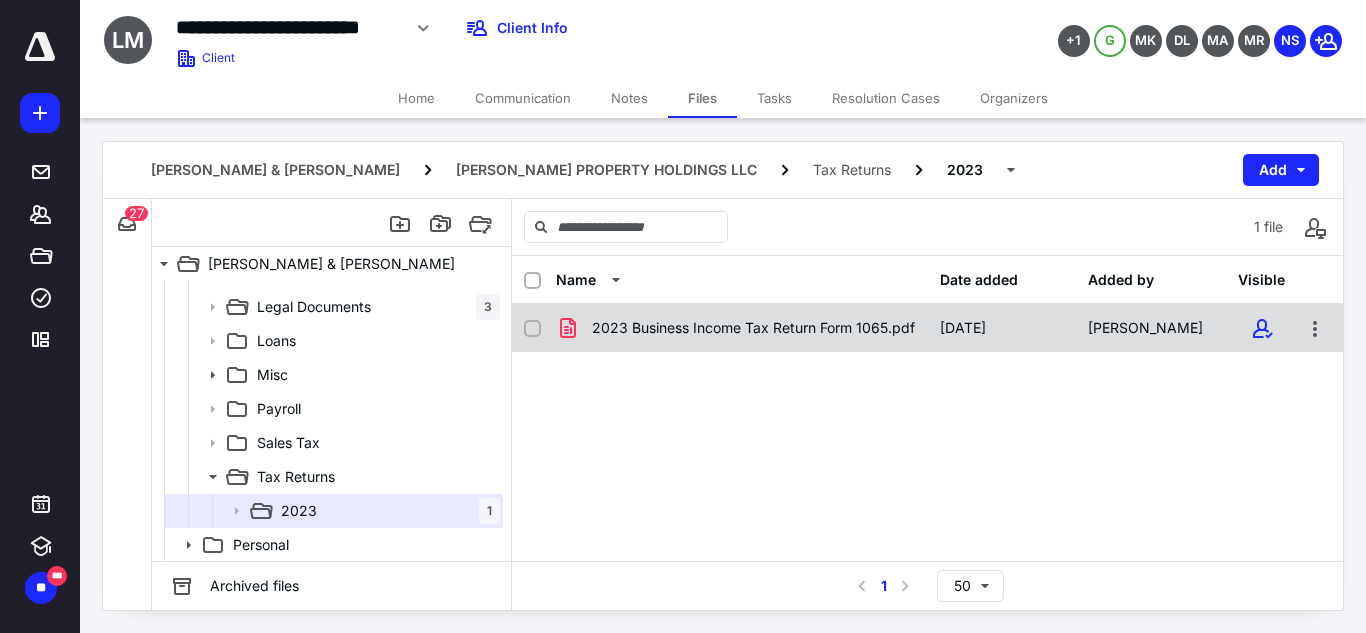 click on "2023 Business Income Tax Return Form 1065.pdf [DATE] [PERSON_NAME]" at bounding box center (927, 328) 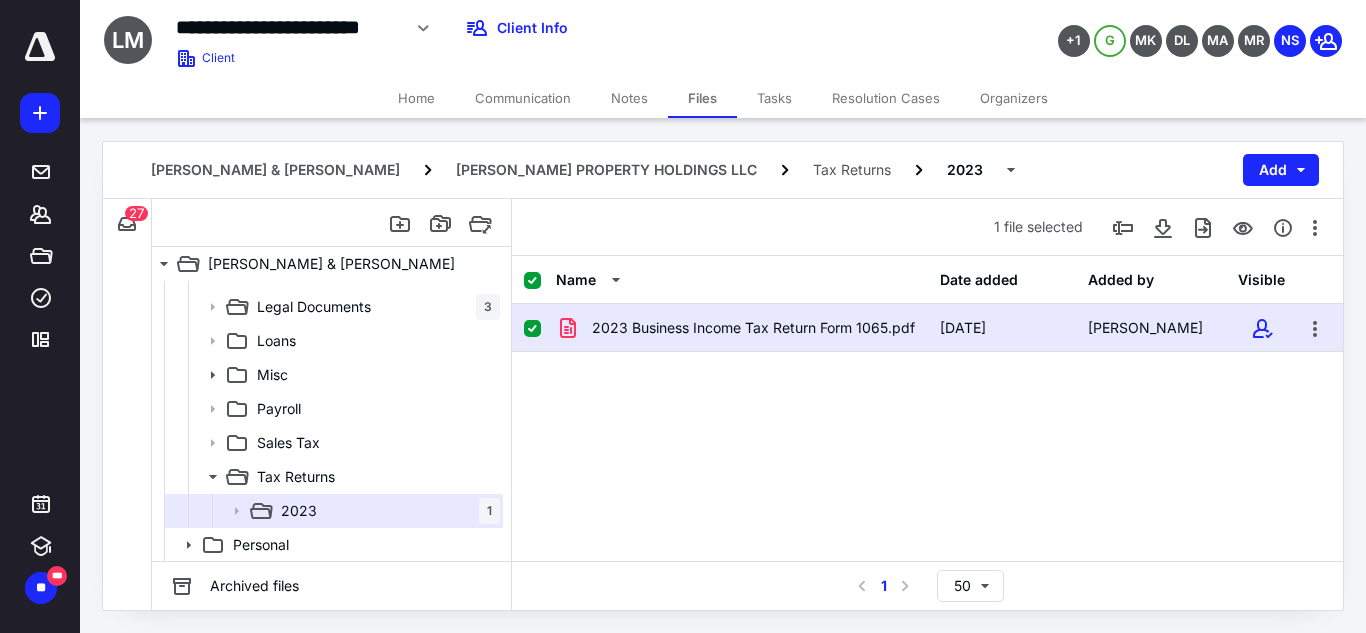 click on "2023 Business Income Tax Return Form 1065.pdf [DATE] [PERSON_NAME]" at bounding box center (927, 328) 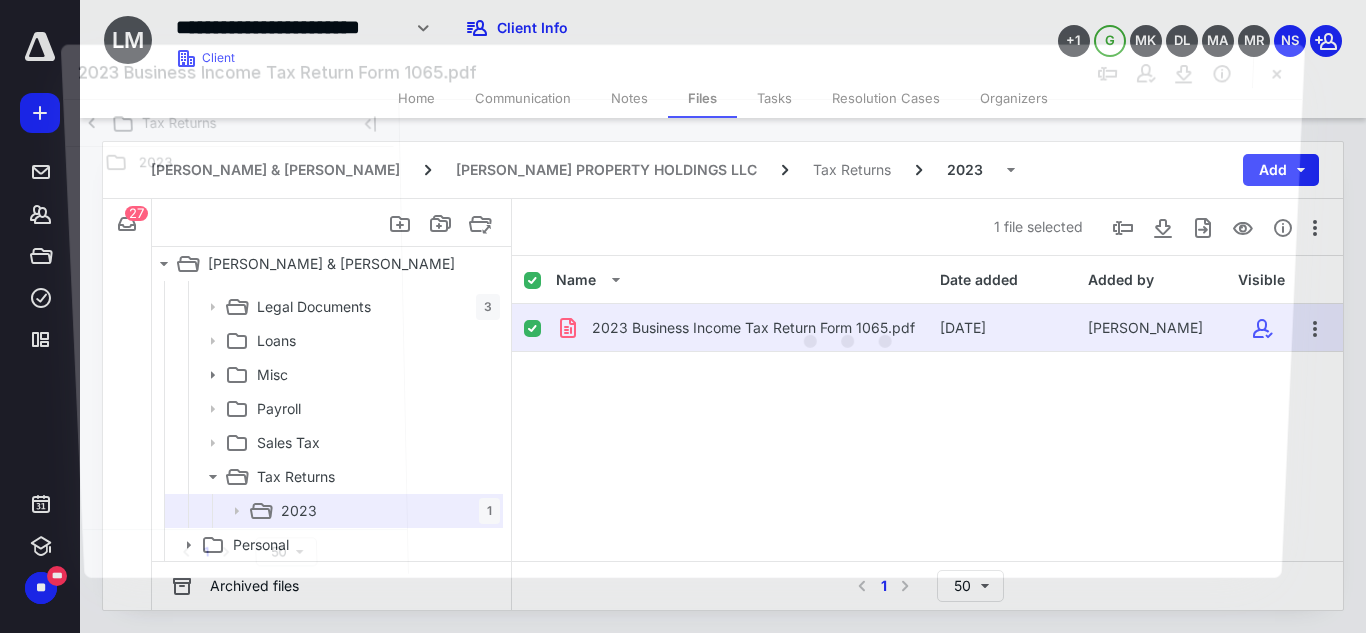click at bounding box center [850, 337] 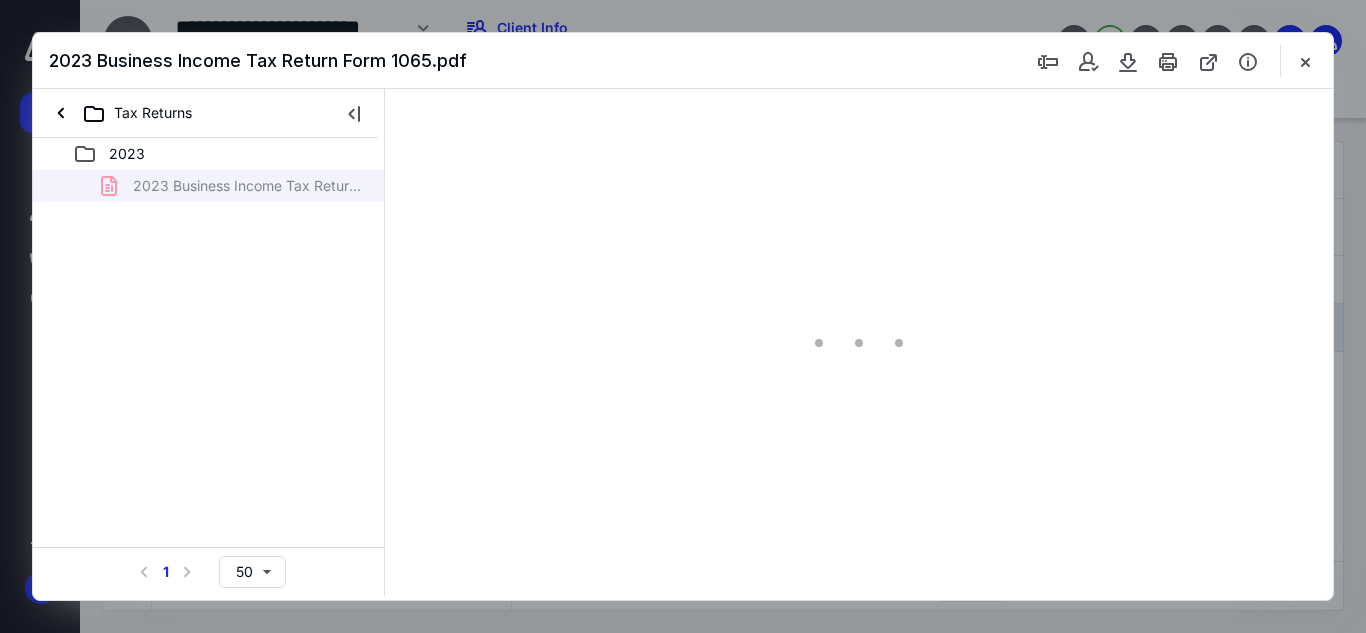 scroll, scrollTop: 0, scrollLeft: 0, axis: both 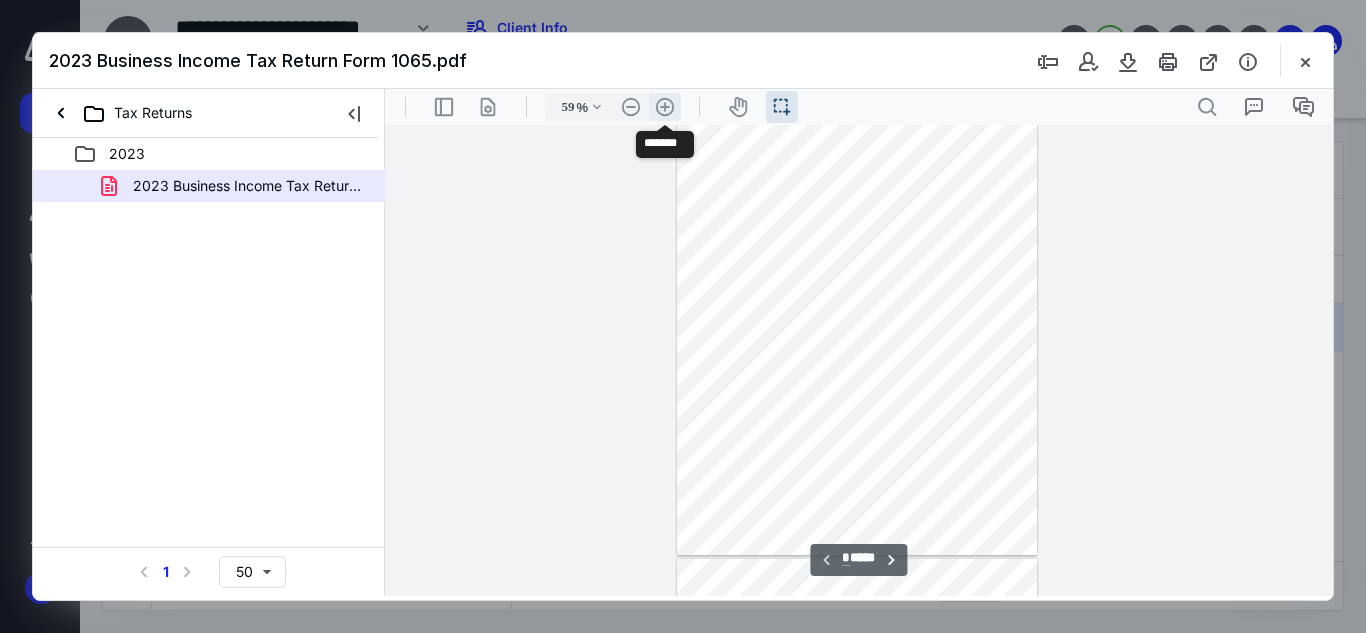 click on ".cls-1{fill:#abb0c4;} icon - header - zoom - in - line" at bounding box center [665, 107] 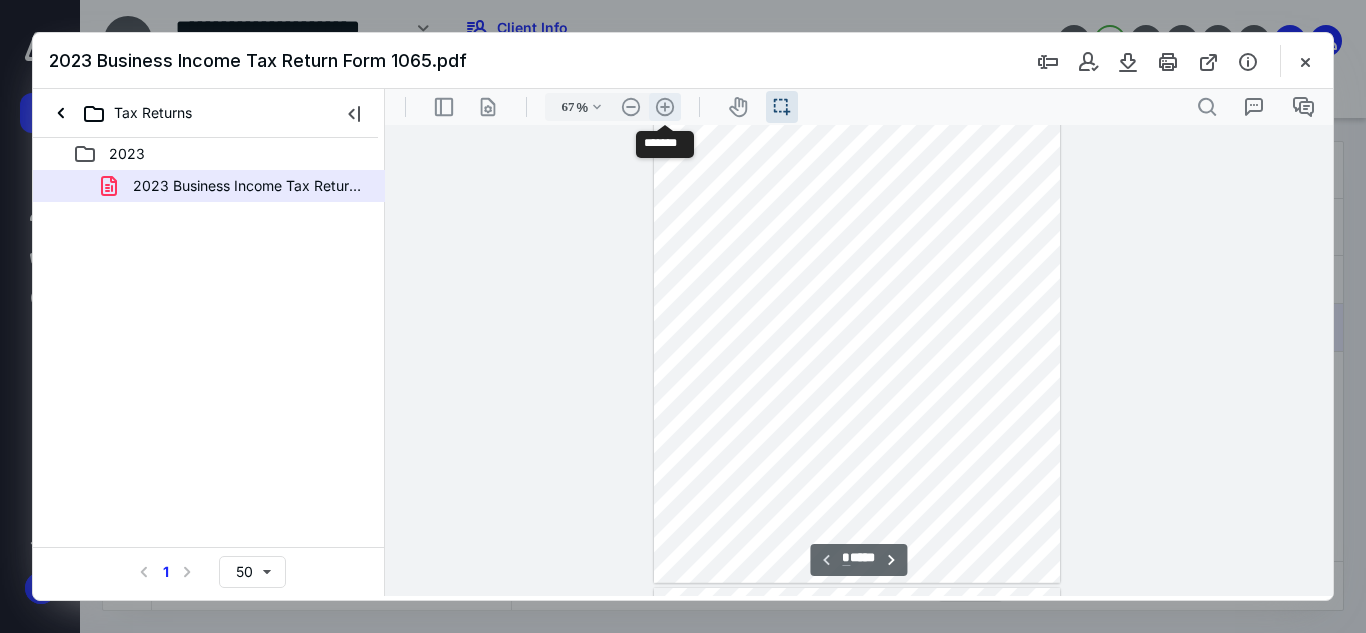 click on ".cls-1{fill:#abb0c4;} icon - header - zoom - in - line" at bounding box center (665, 107) 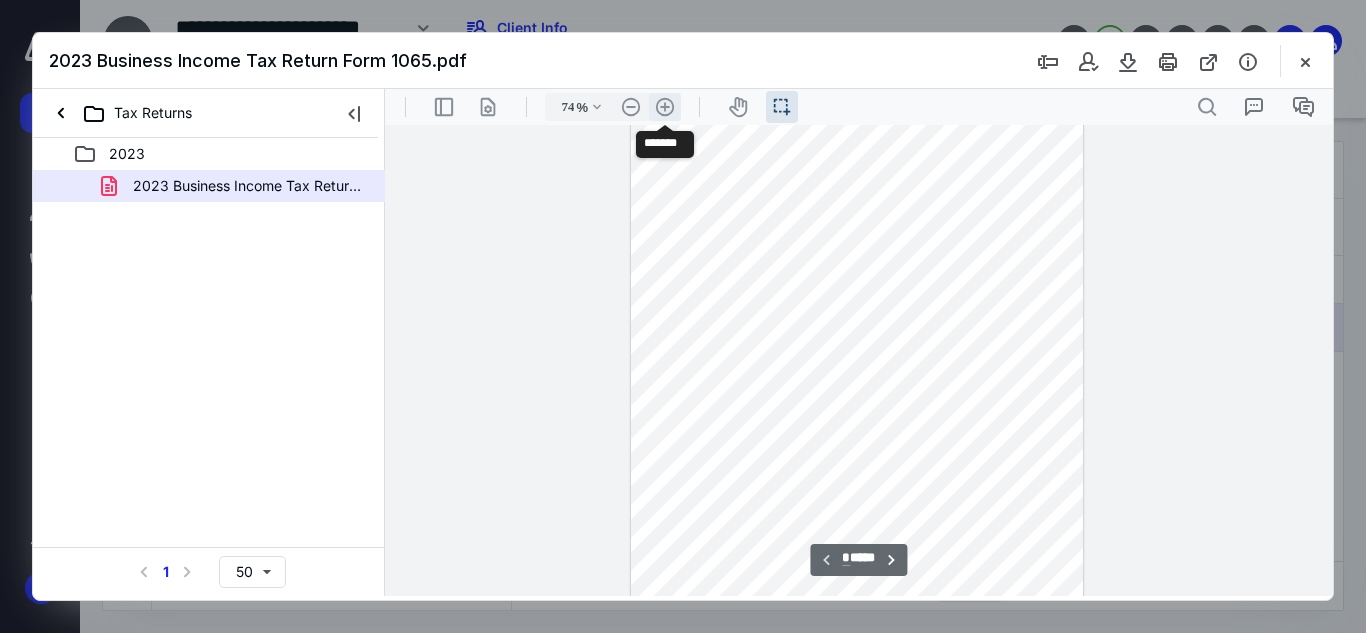 click on ".cls-1{fill:#abb0c4;} icon - header - zoom - in - line" at bounding box center [665, 107] 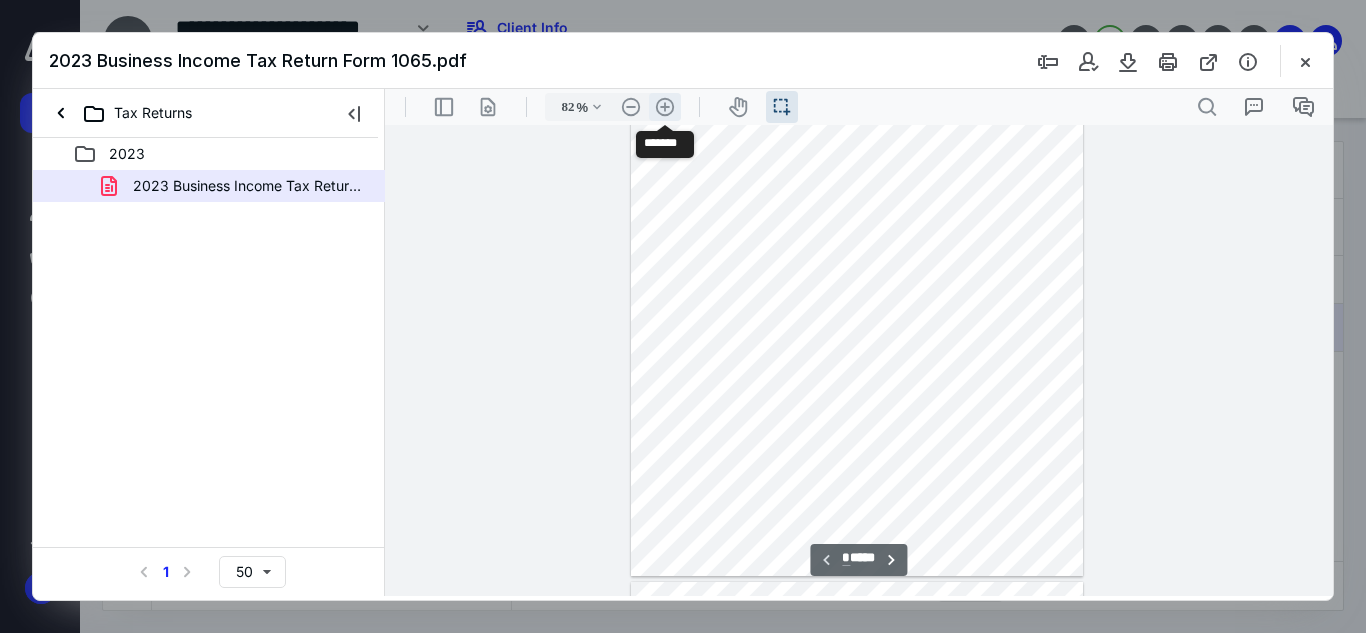 click on ".cls-1{fill:#abb0c4;} icon - header - zoom - in - line" at bounding box center (665, 107) 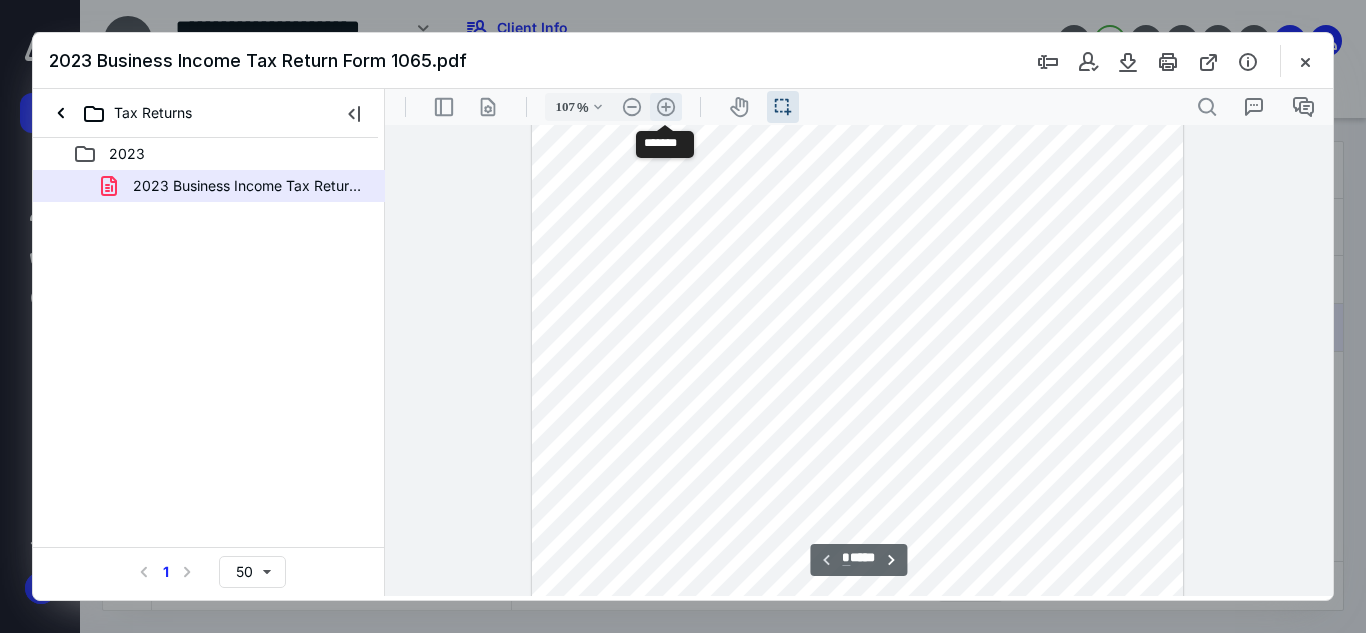 click on ".cls-1{fill:#abb0c4;} icon - header - zoom - in - line" at bounding box center (666, 107) 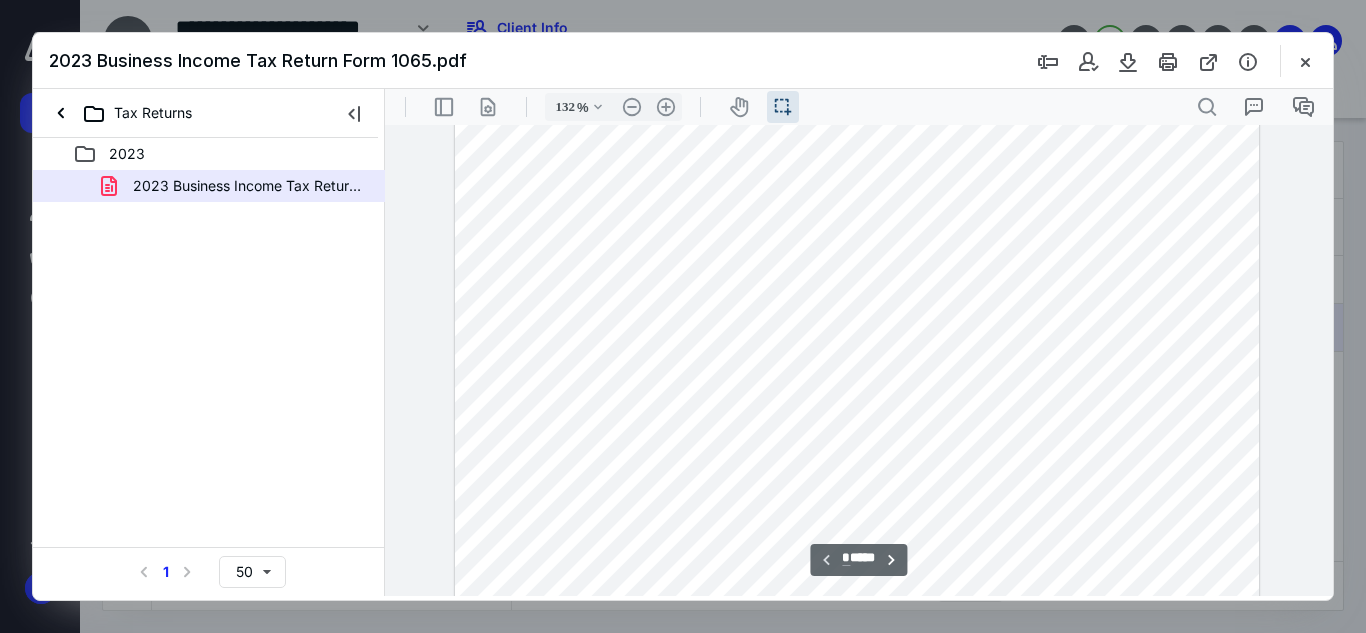 scroll, scrollTop: 0, scrollLeft: 0, axis: both 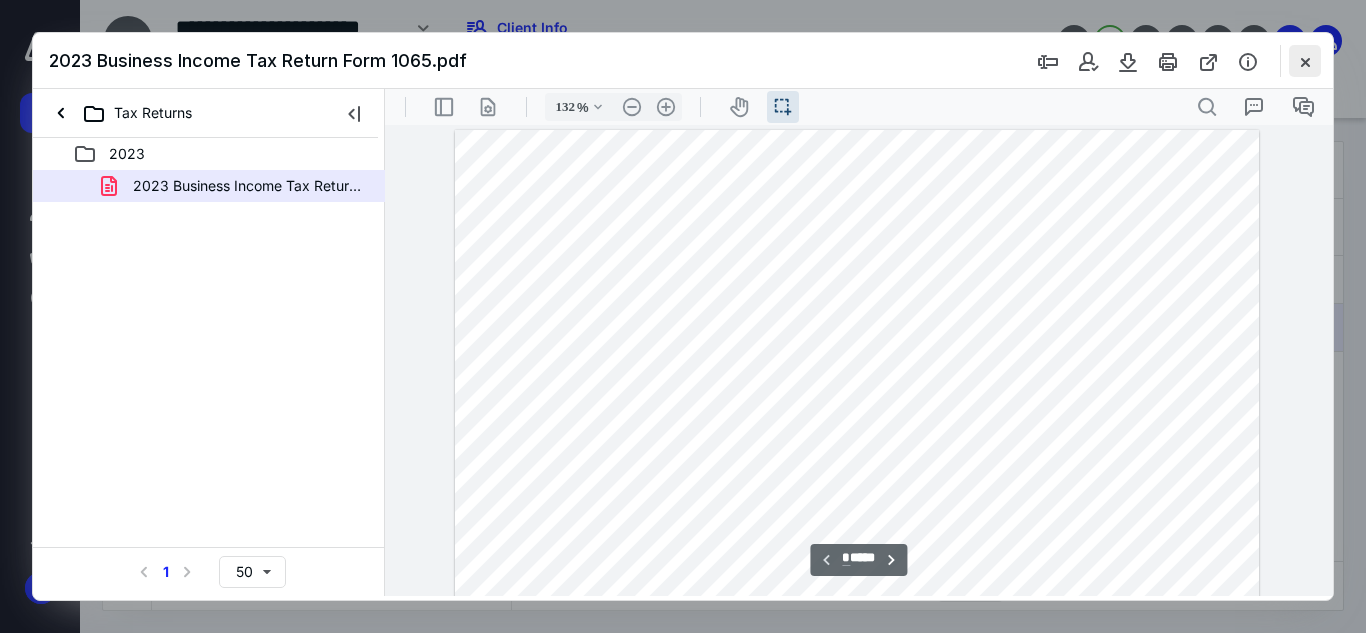 click at bounding box center [1305, 61] 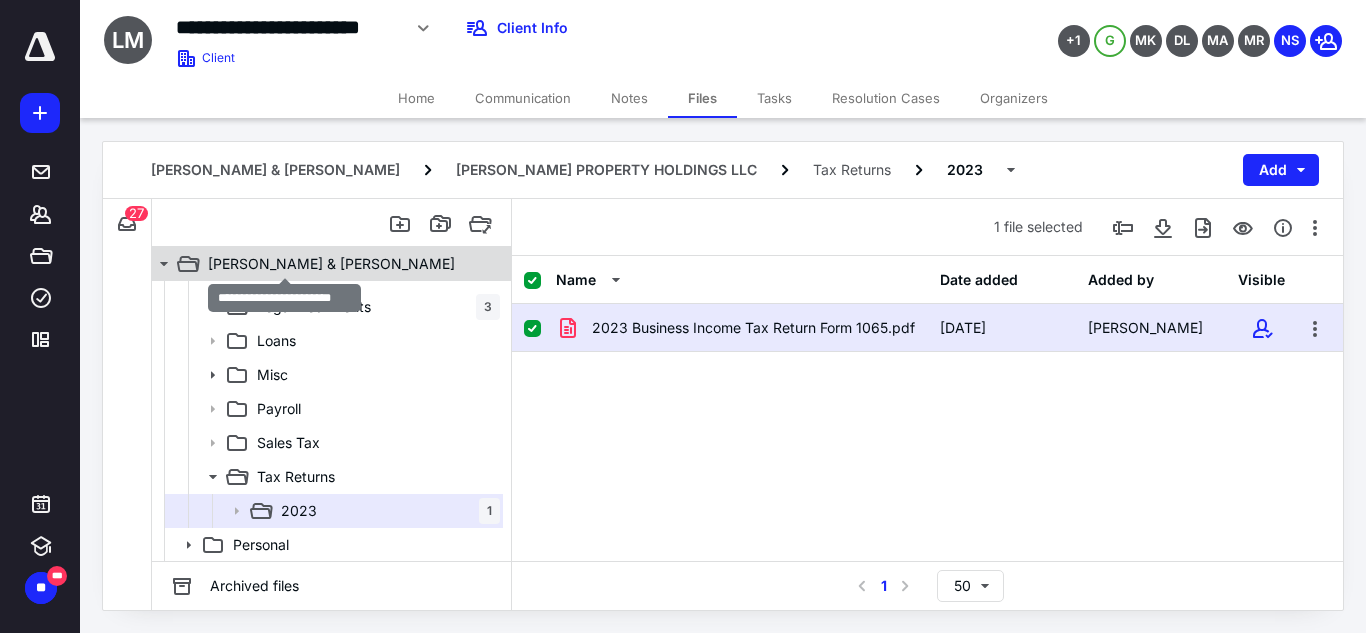 click on "[PERSON_NAME] & [PERSON_NAME]" at bounding box center [331, 264] 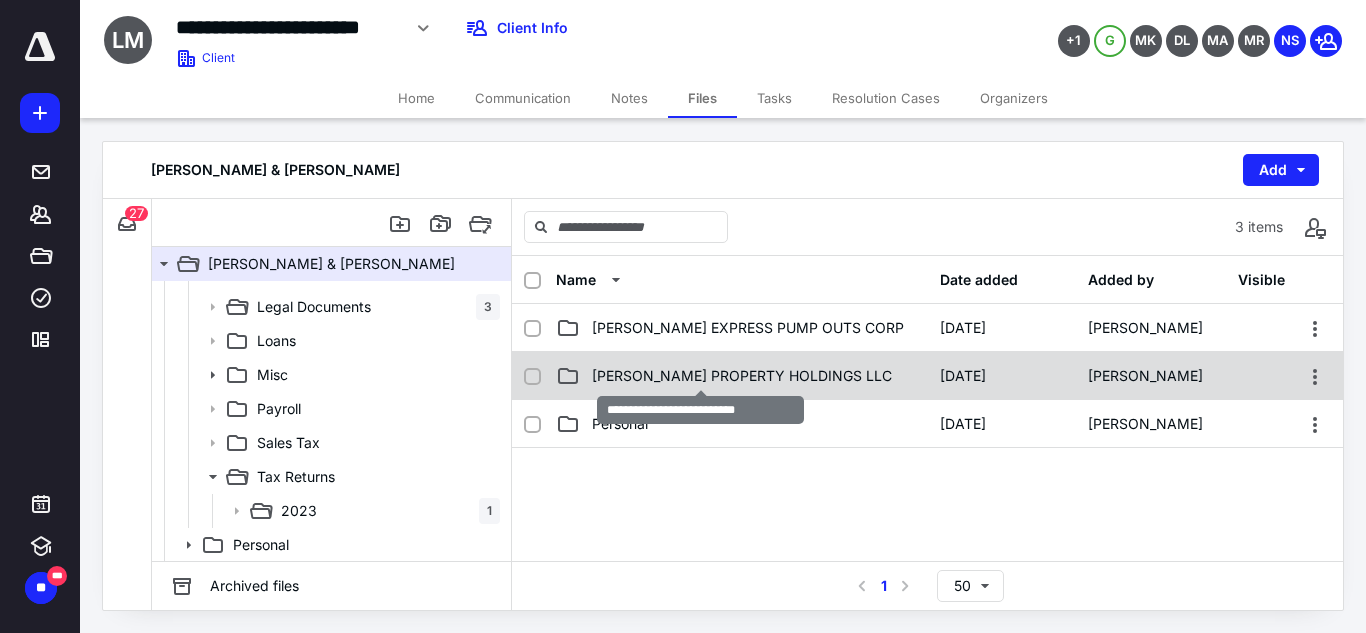 click on "[PERSON_NAME] PROPERTY HOLDINGS LLC" at bounding box center (742, 376) 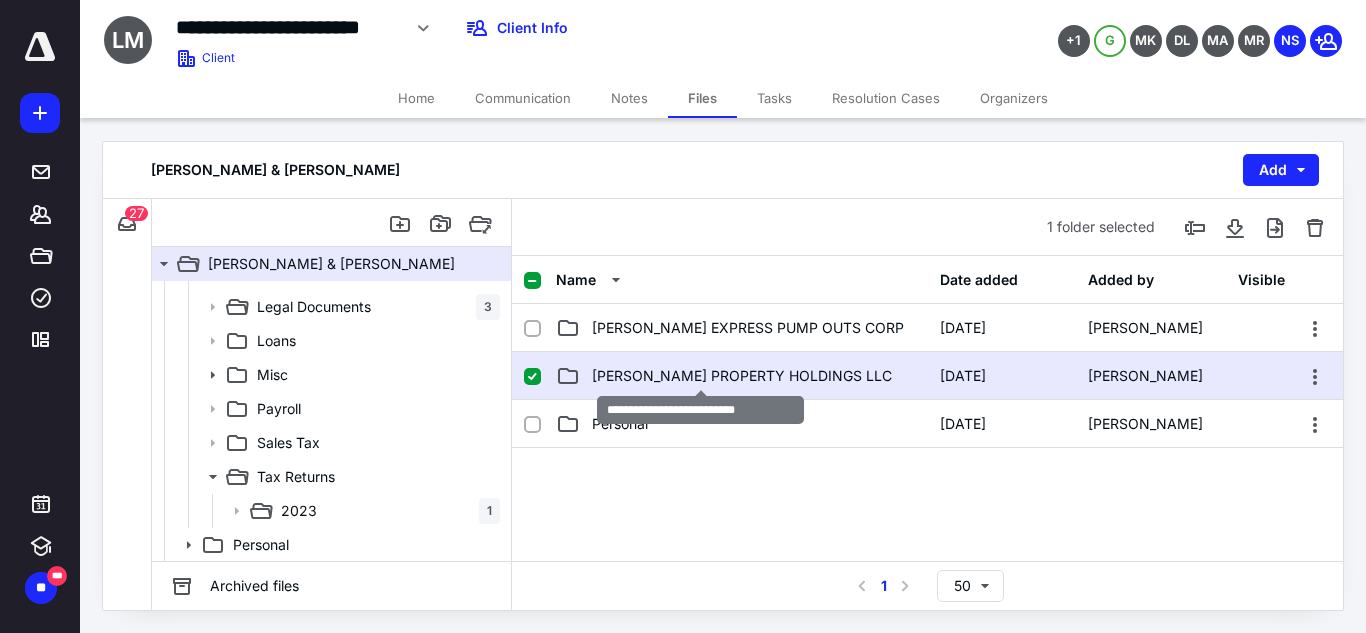 click on "[PERSON_NAME] PROPERTY HOLDINGS LLC" at bounding box center (742, 376) 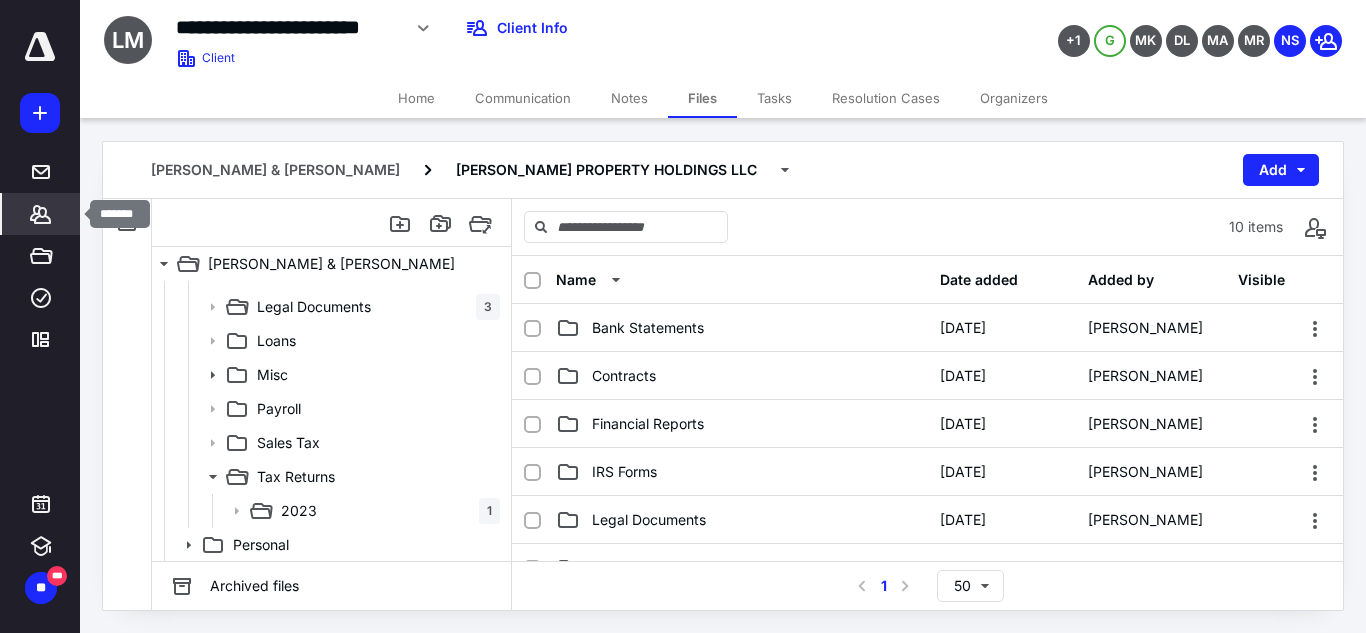 click on "*******" at bounding box center (41, 214) 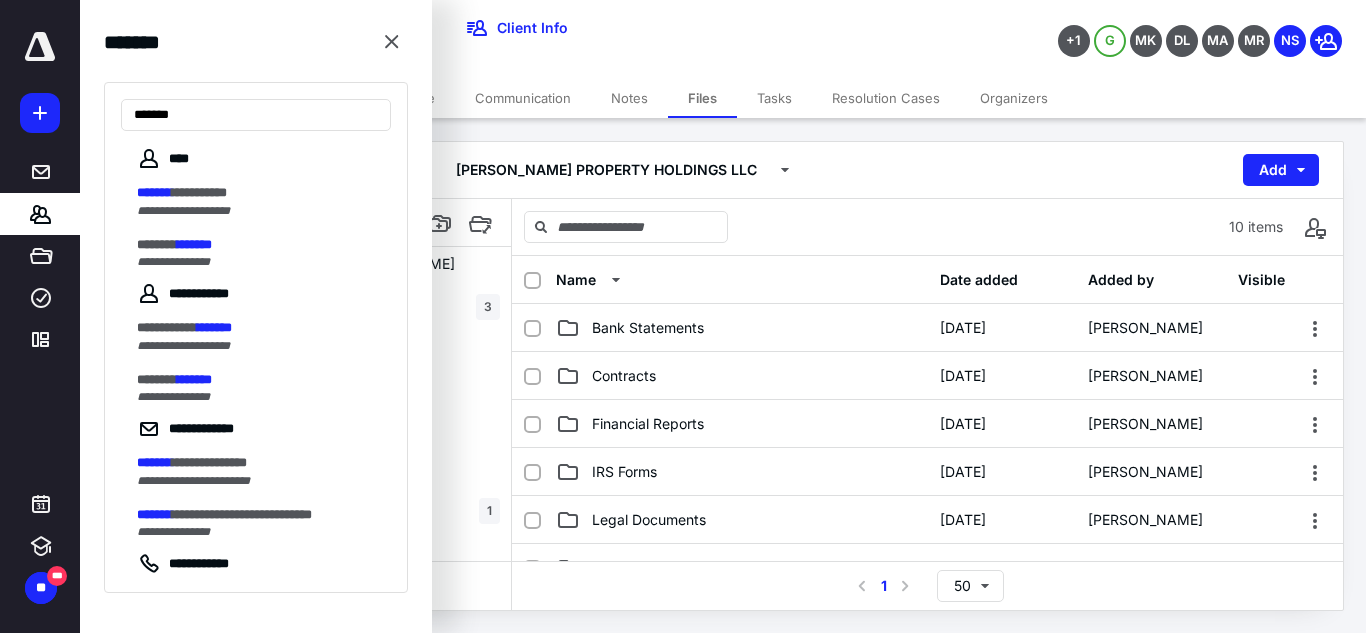 type on "*******" 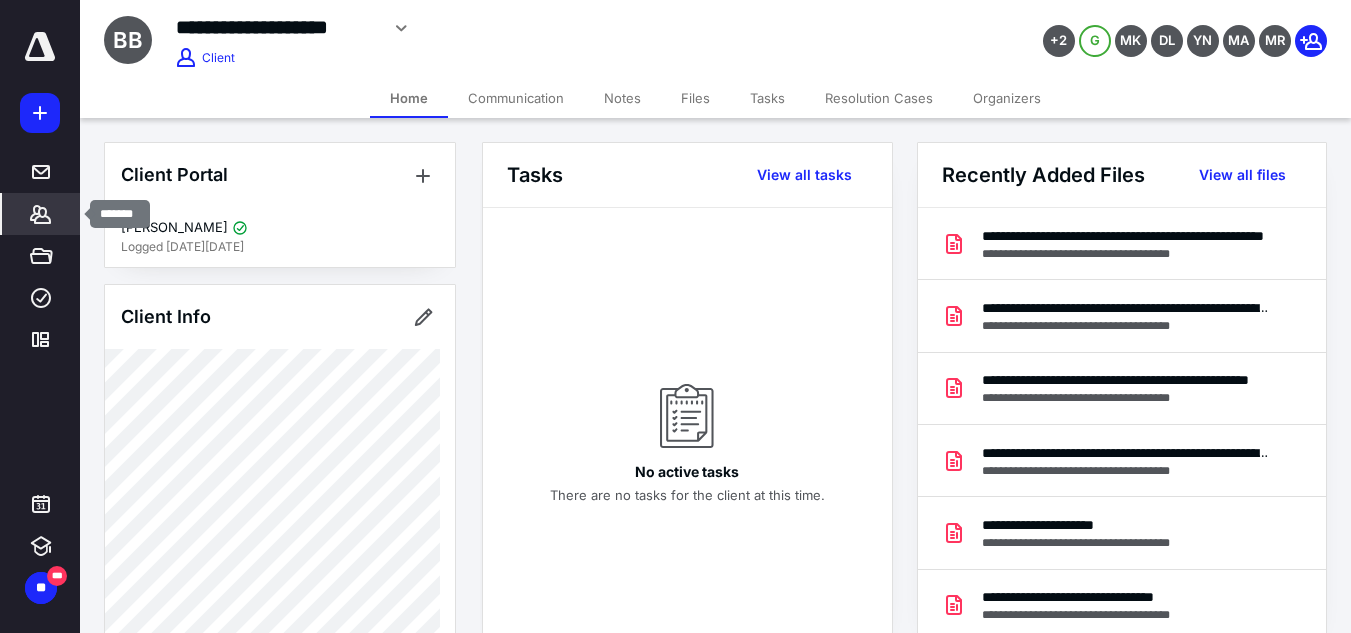 click on "*******" at bounding box center [41, 214] 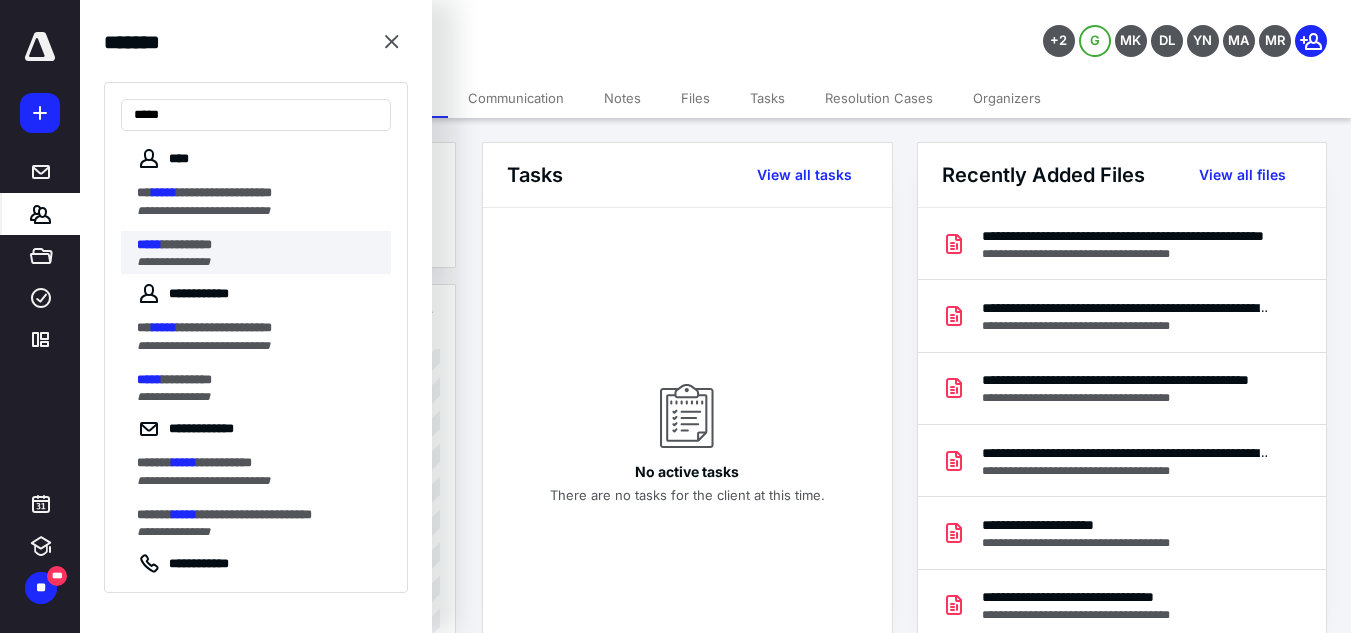 type on "*****" 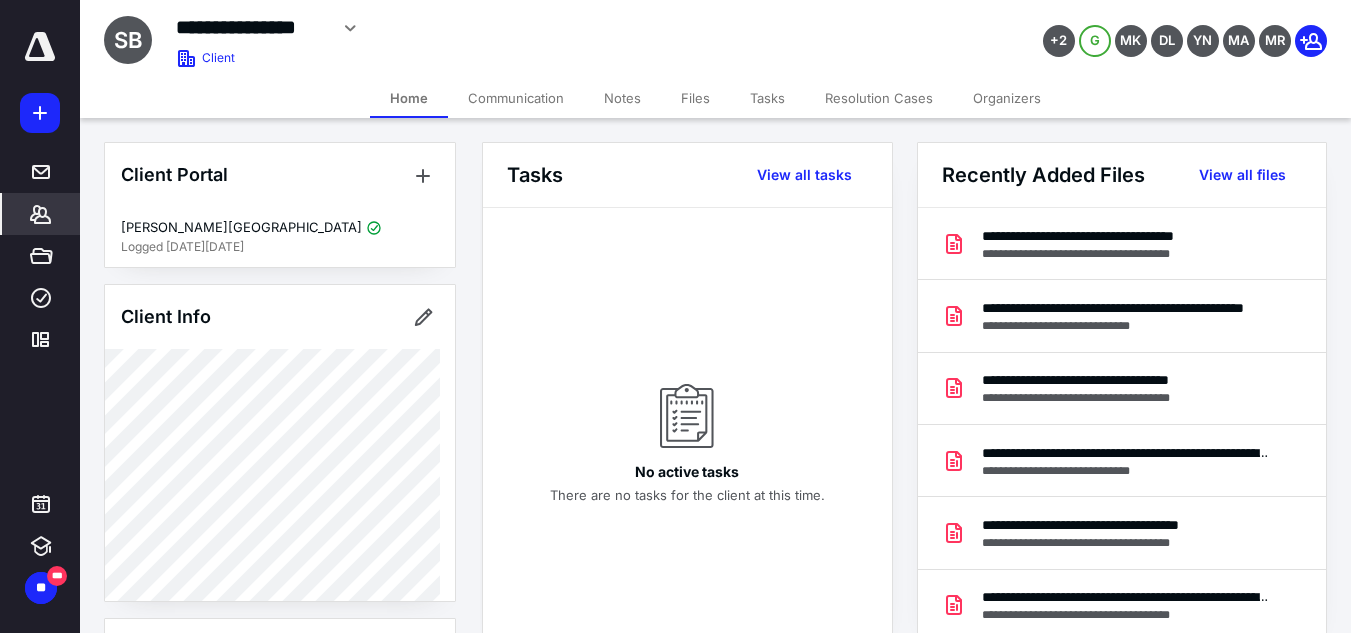 click on "Files" at bounding box center (695, 98) 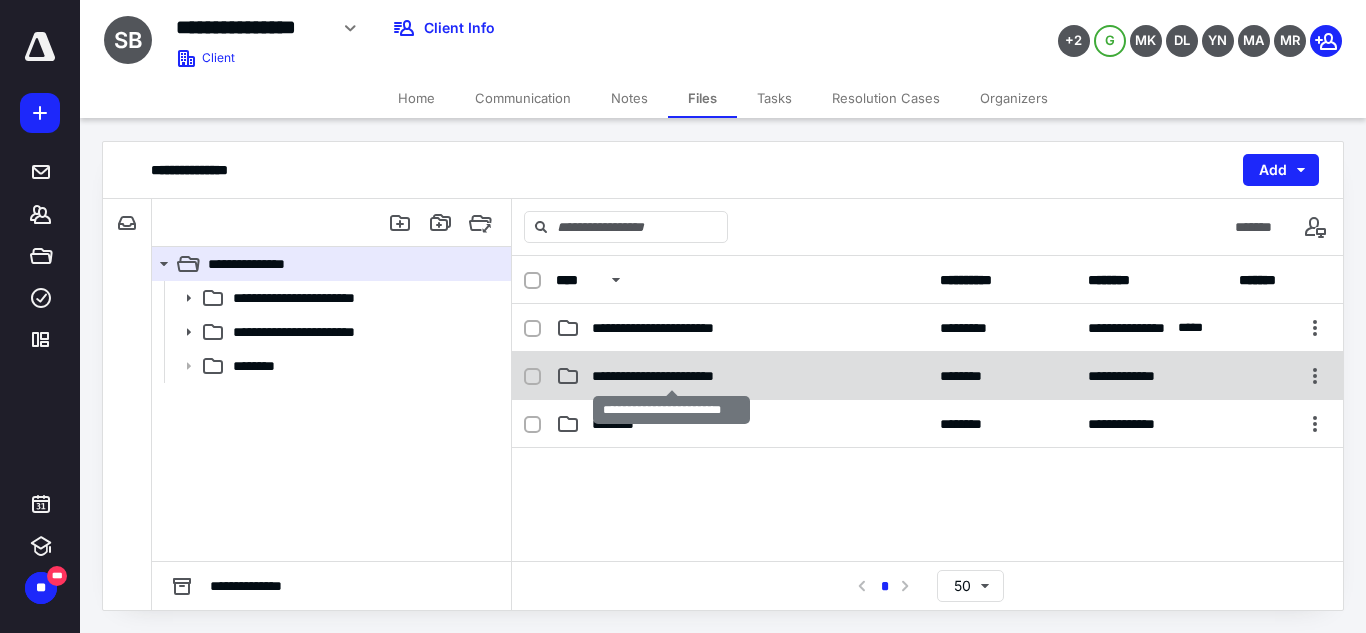 click on "**********" at bounding box center (671, 376) 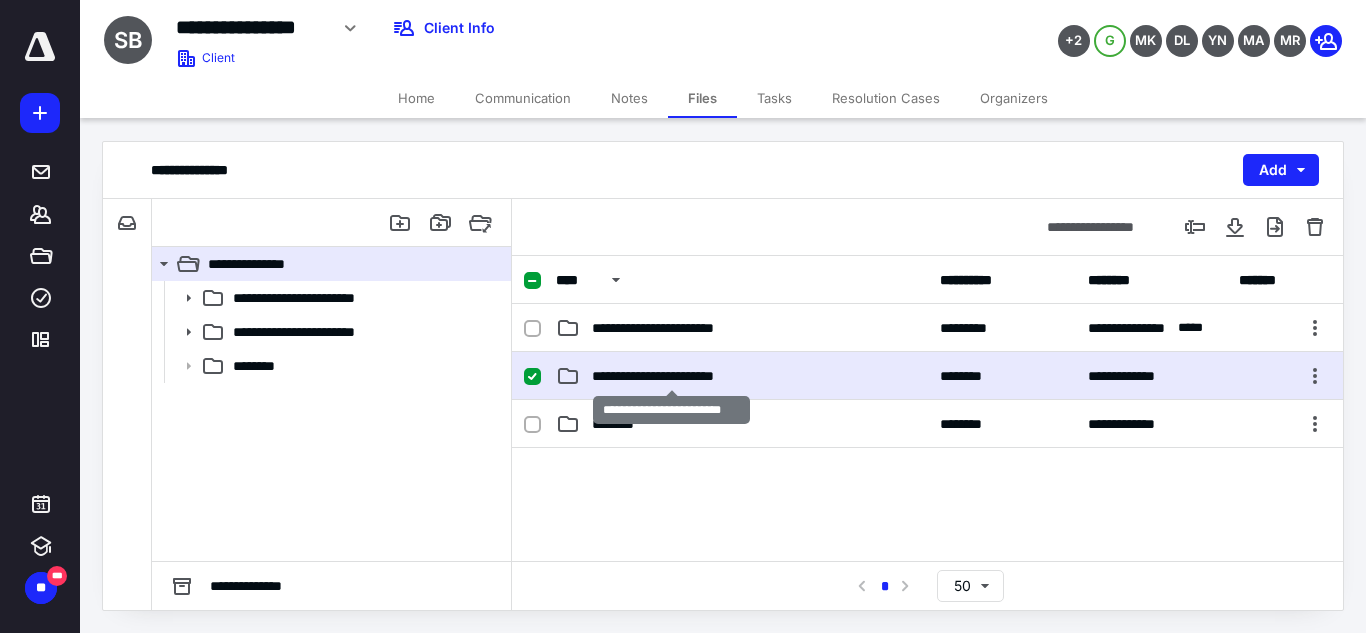 click on "**********" at bounding box center (671, 376) 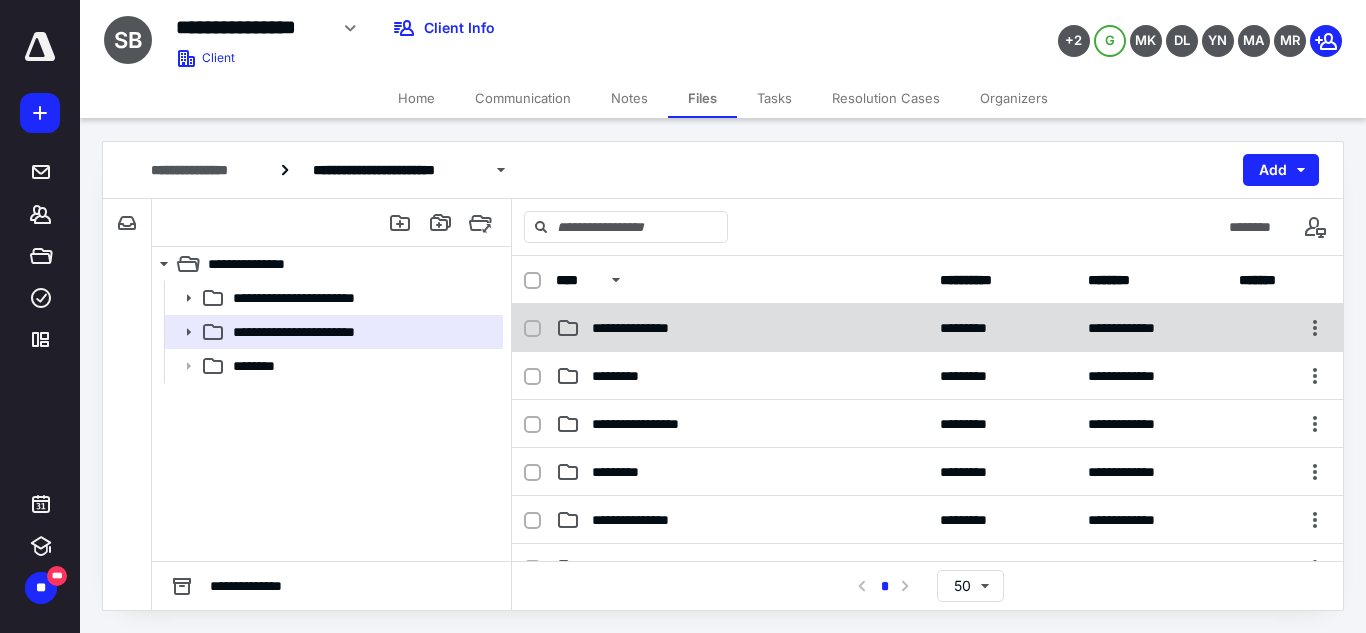 click on "**********" at bounding box center [742, 328] 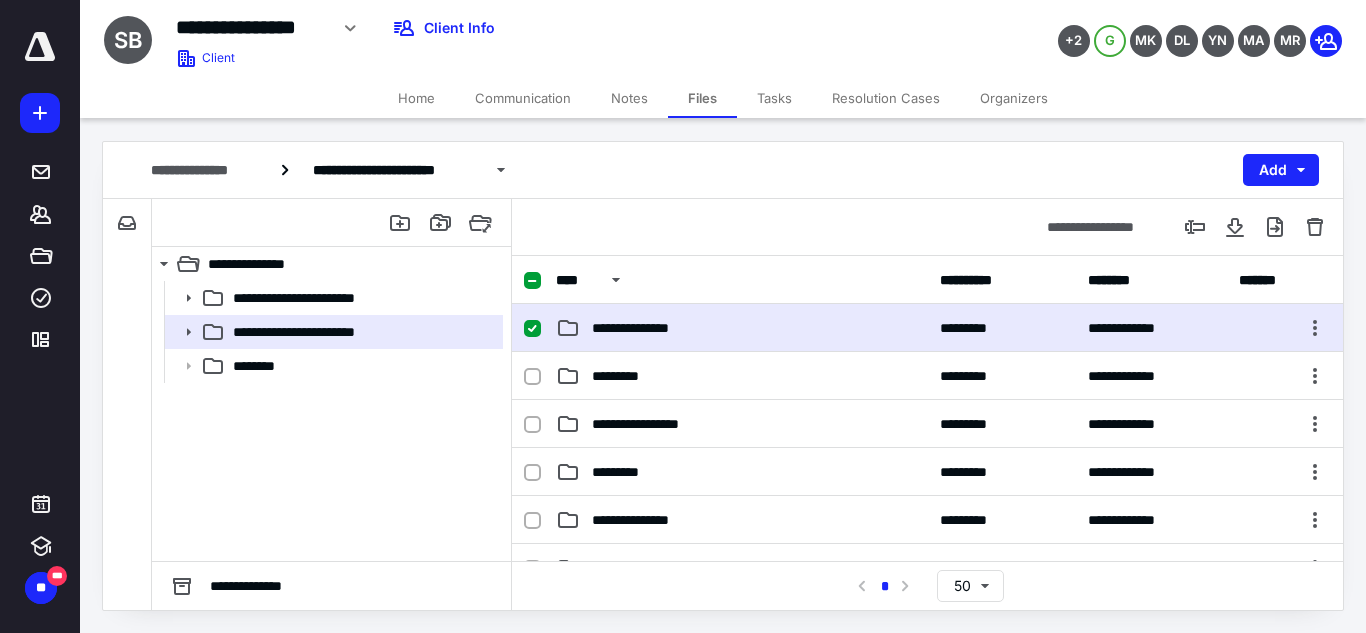 click on "**********" at bounding box center (742, 328) 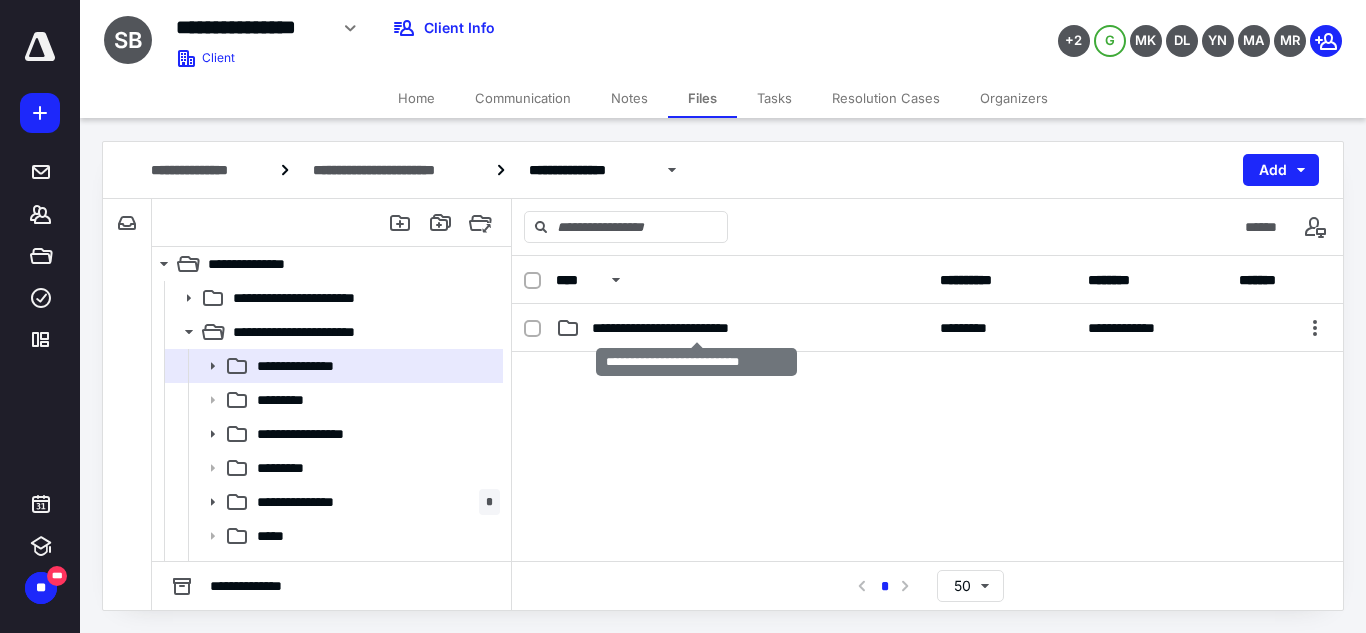 click on "**********" at bounding box center [696, 328] 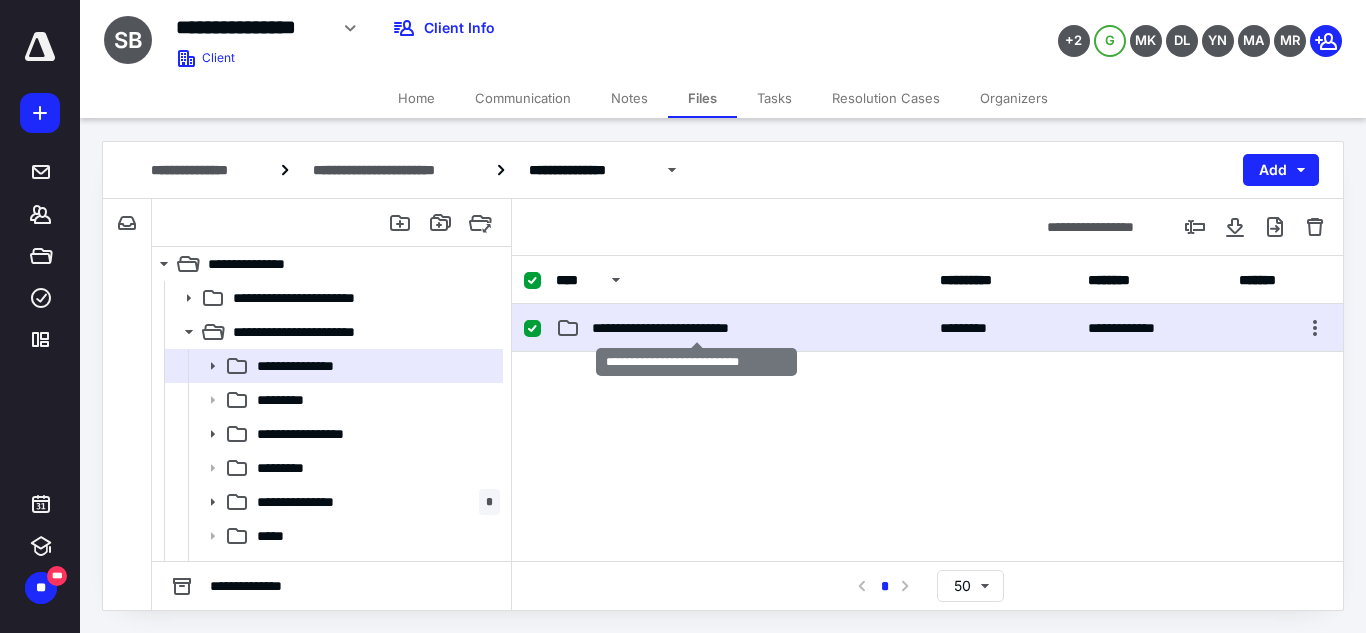 click on "**********" at bounding box center [696, 328] 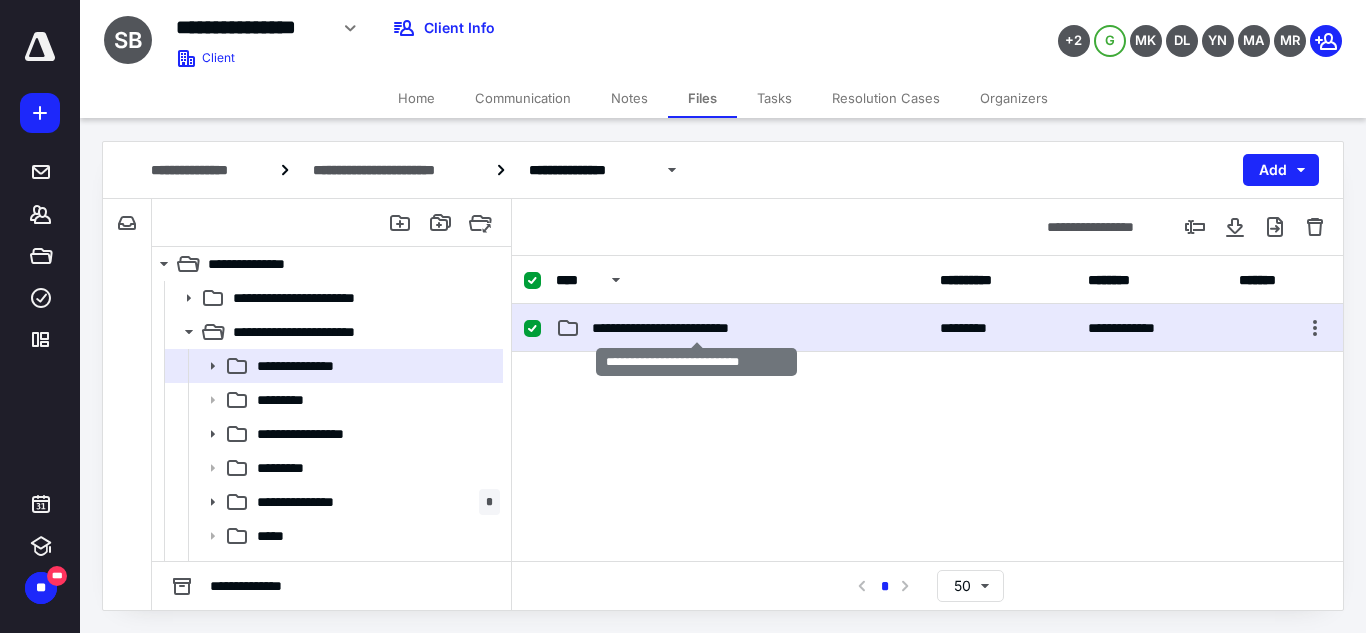 checkbox on "false" 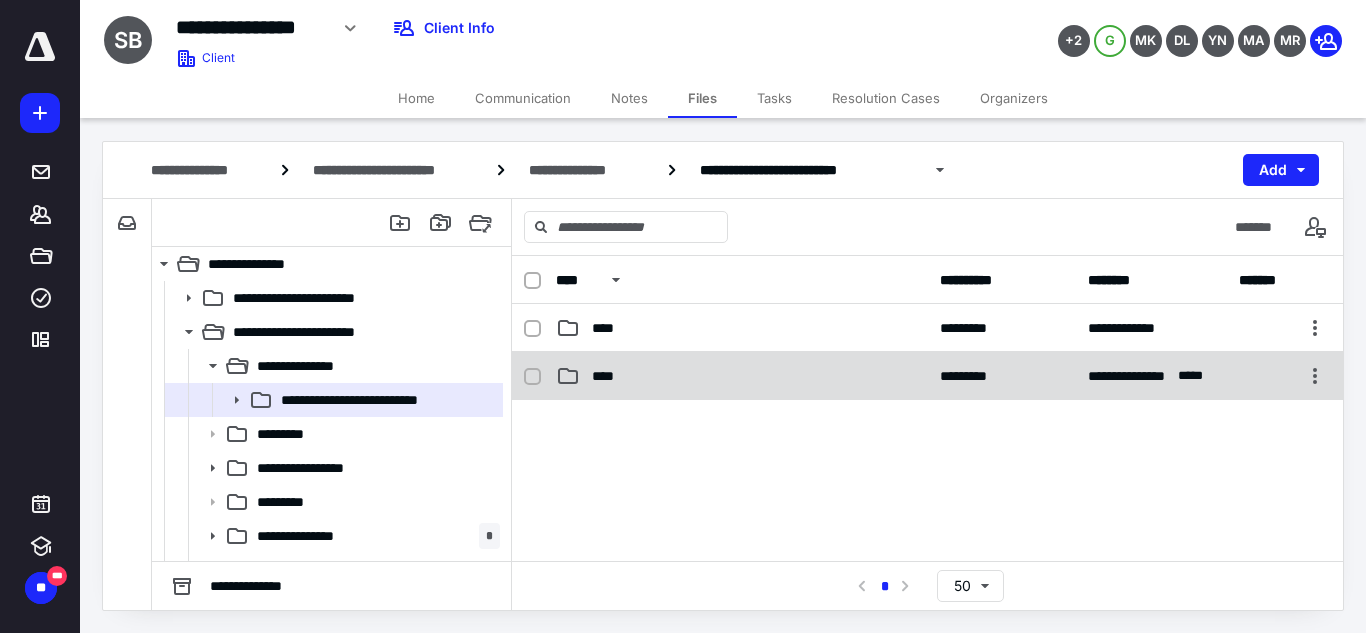 click on "****" at bounding box center (742, 376) 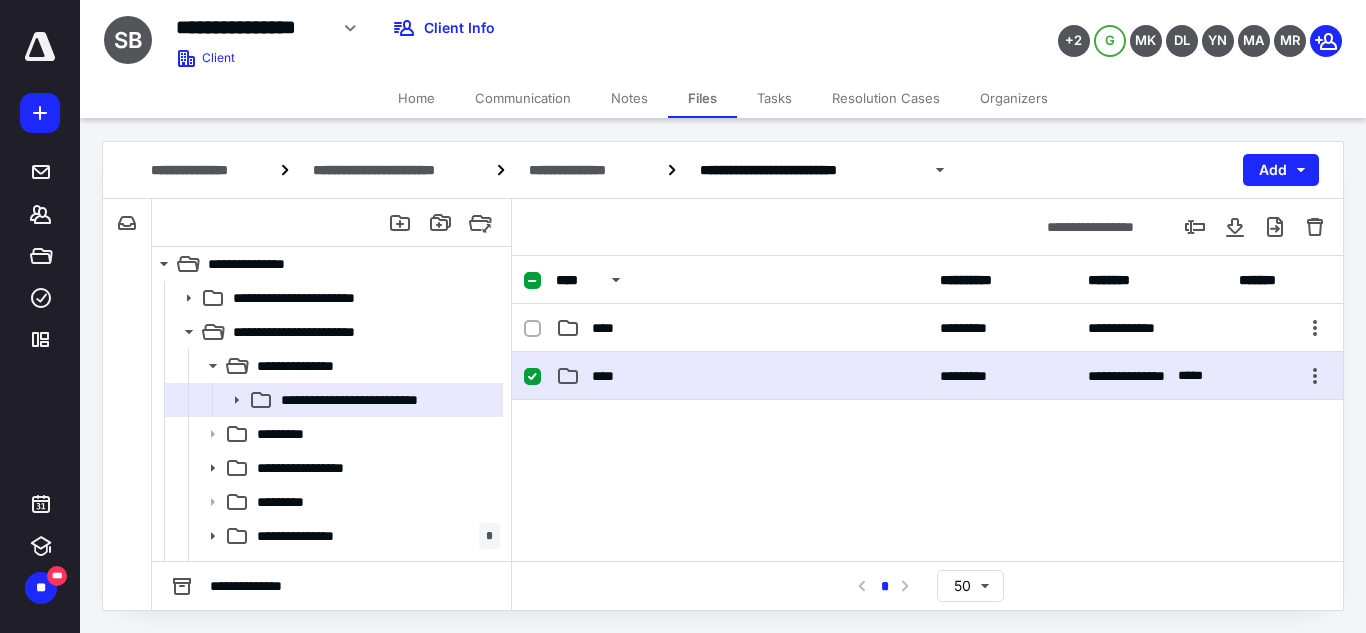 click on "****" at bounding box center (742, 376) 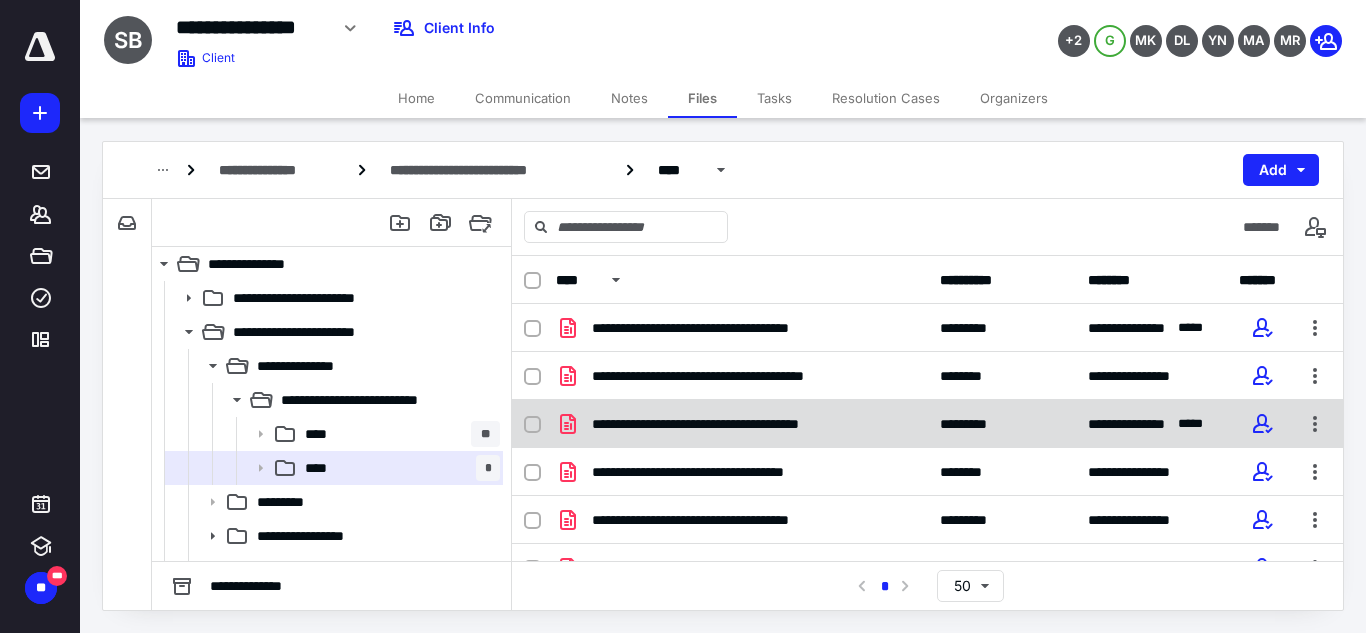 click on "**********" at bounding box center [742, 424] 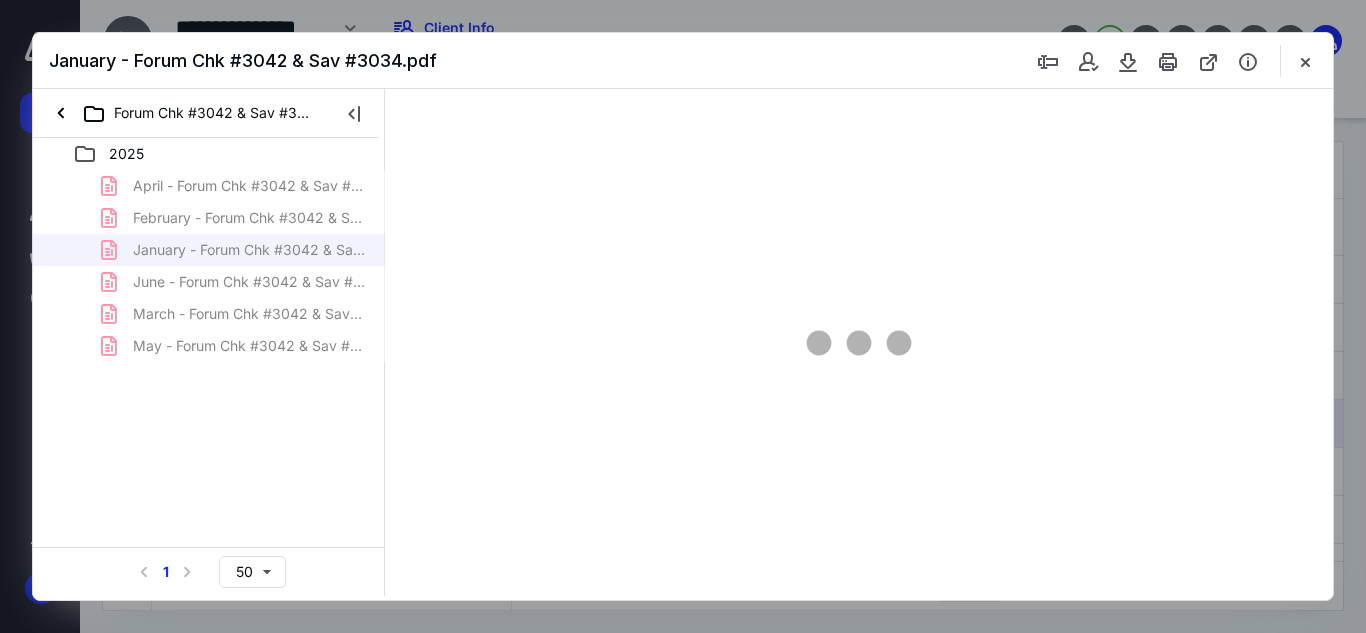 scroll, scrollTop: 0, scrollLeft: 0, axis: both 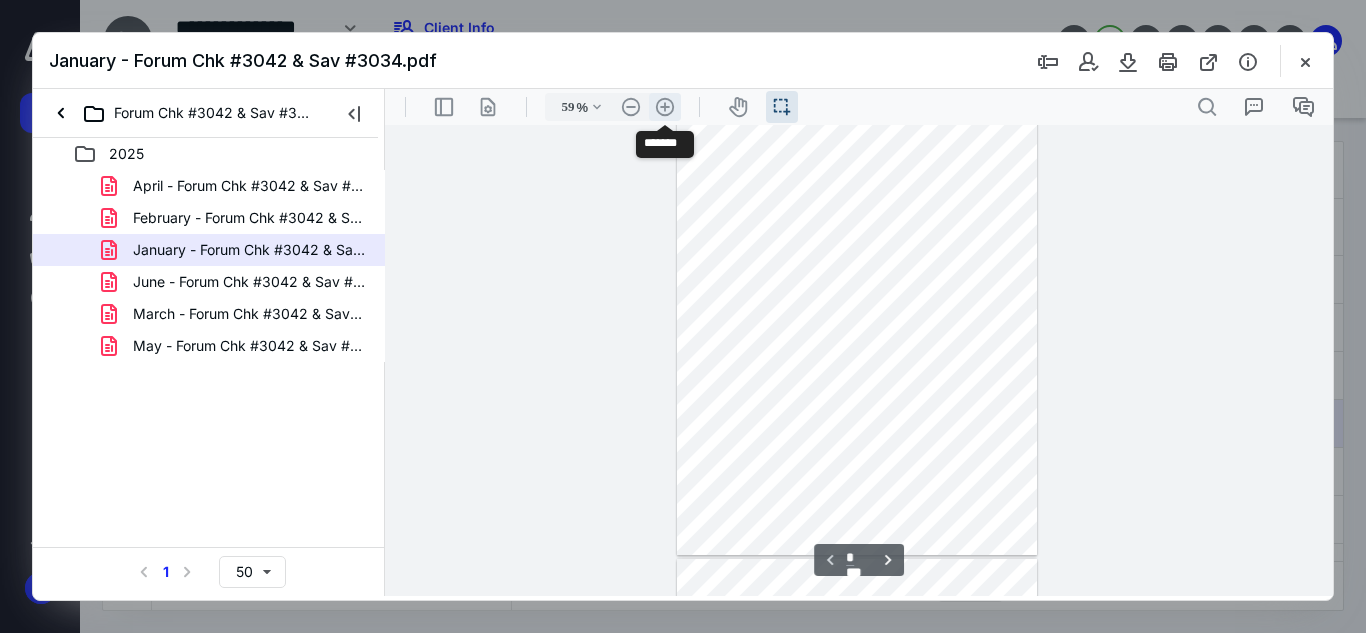 click on ".cls-1{fill:#abb0c4;} icon - header - zoom - in - line" at bounding box center (665, 107) 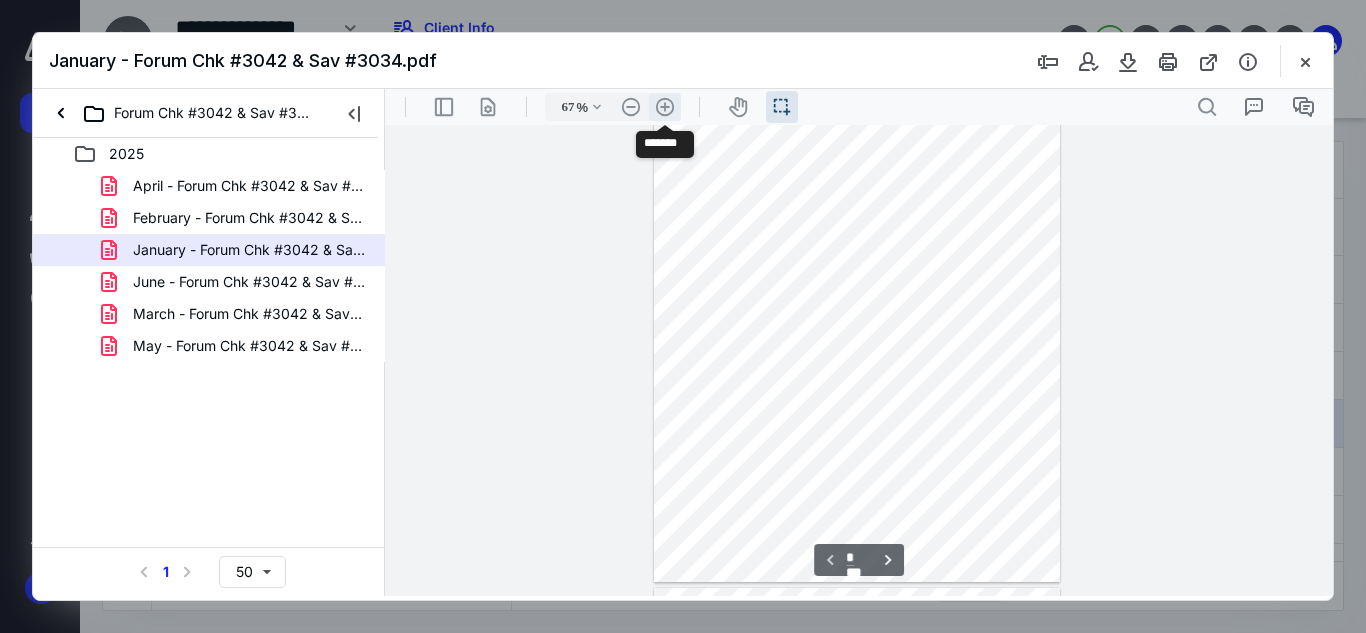 click on ".cls-1{fill:#abb0c4;} icon - header - zoom - in - line" at bounding box center [665, 107] 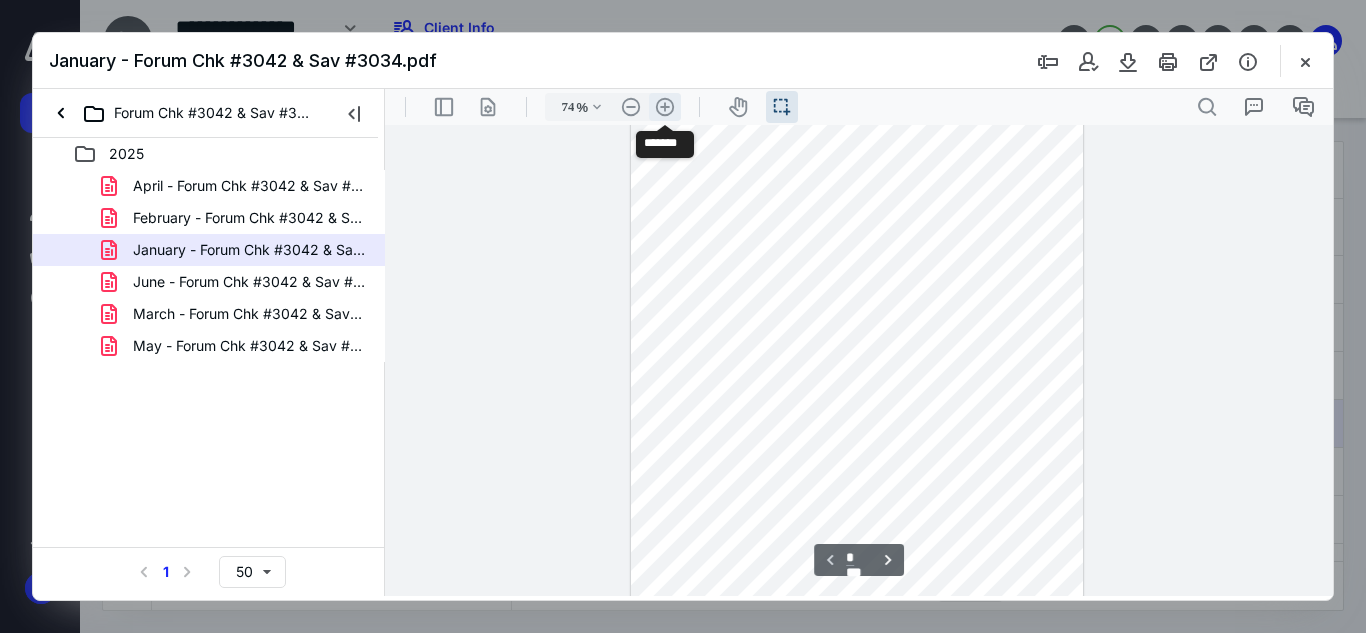 click on ".cls-1{fill:#abb0c4;} icon - header - zoom - in - line" at bounding box center [665, 107] 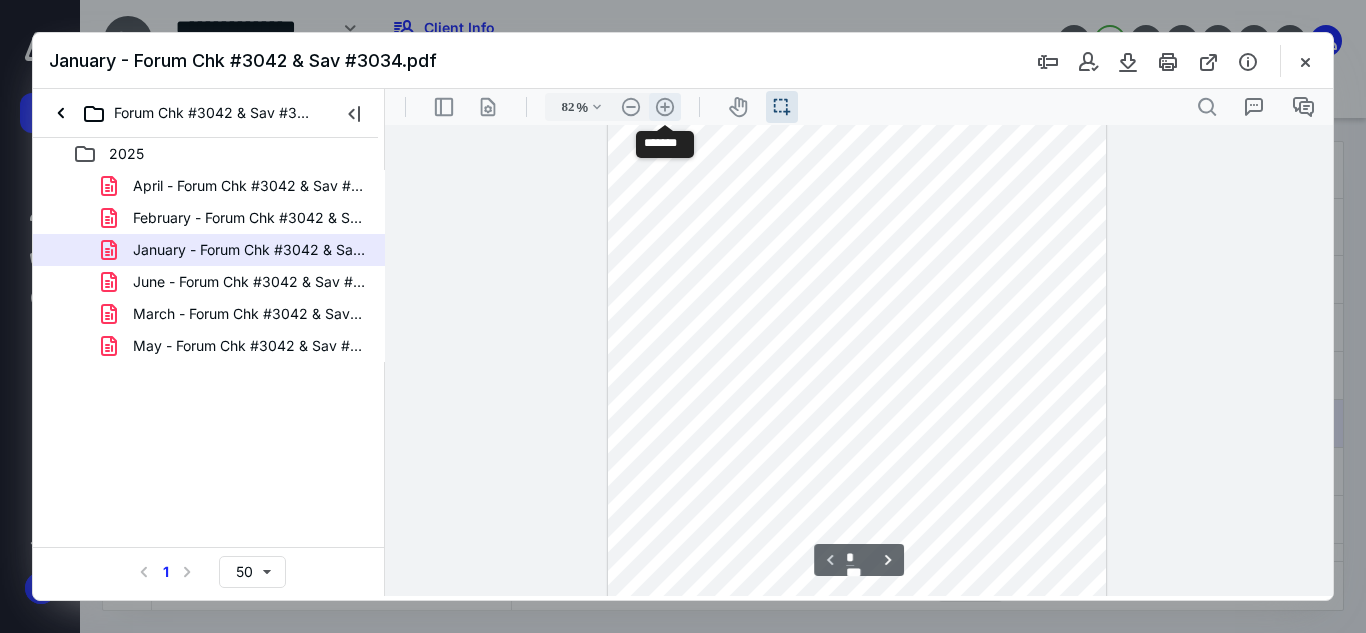 click on ".cls-1{fill:#abb0c4;} icon - header - zoom - in - line" at bounding box center [665, 107] 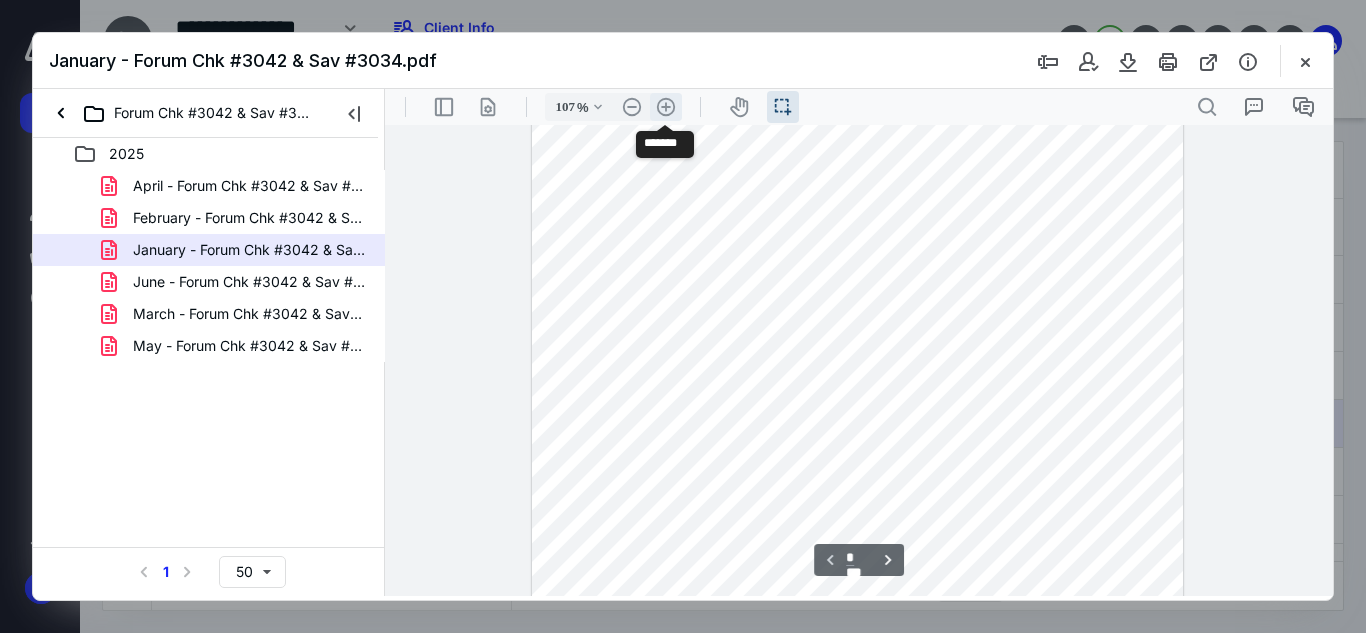 click on ".cls-1{fill:#abb0c4;} icon - header - zoom - in - line" at bounding box center (666, 107) 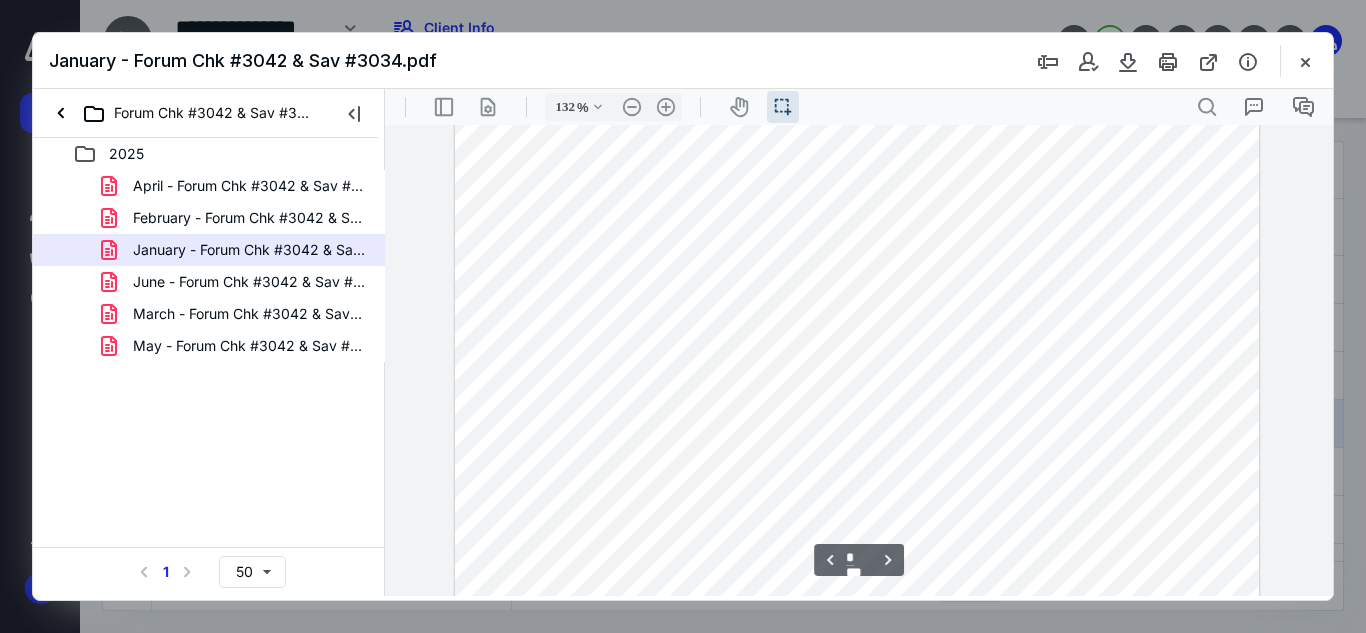 scroll, scrollTop: 3561, scrollLeft: 0, axis: vertical 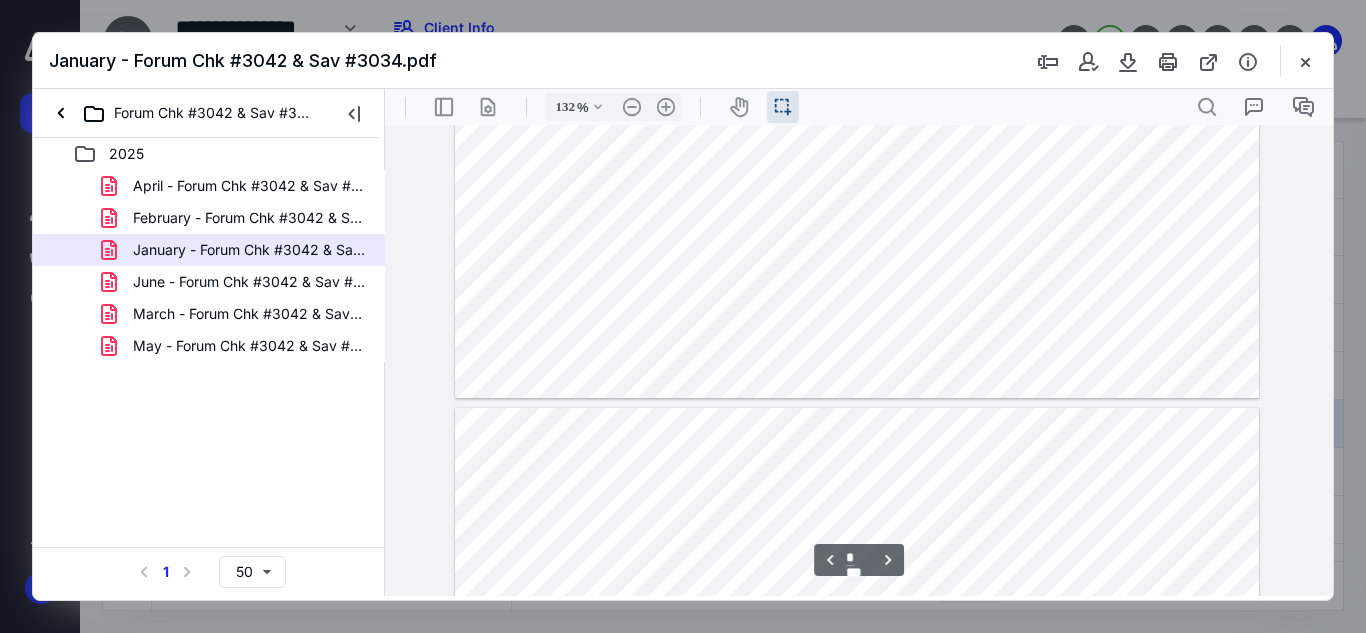 type on "*" 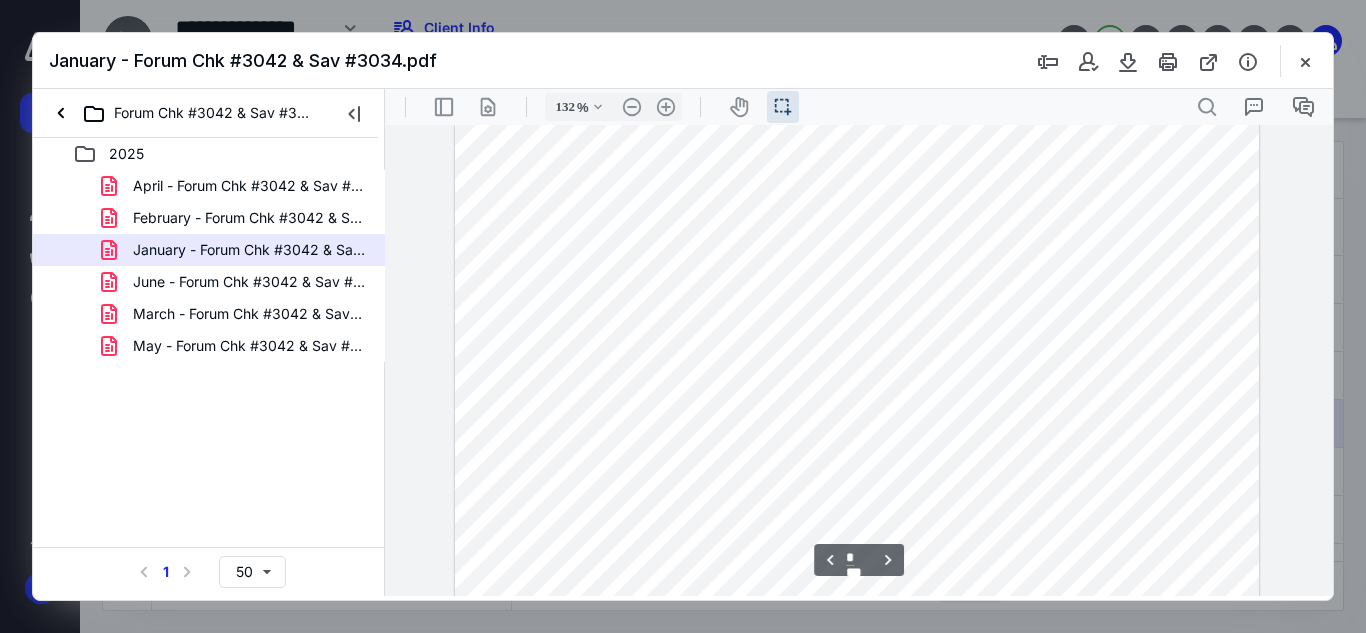 scroll, scrollTop: 3429, scrollLeft: 0, axis: vertical 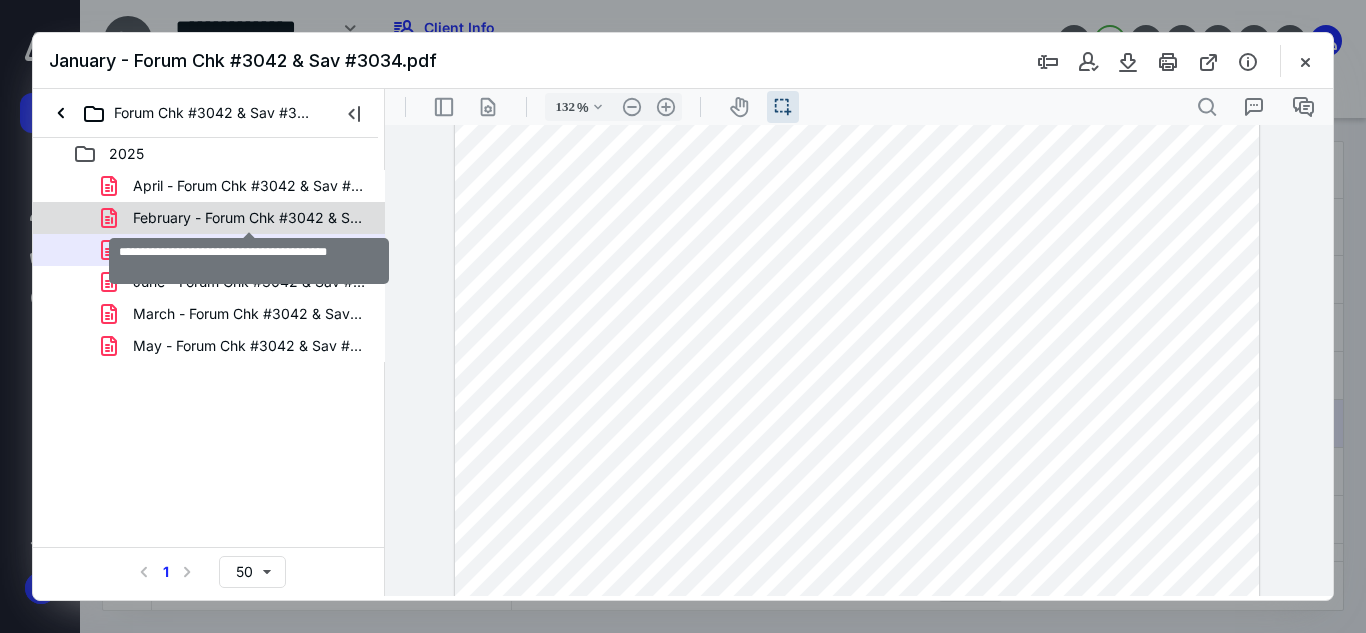 click on "February - Forum Chk #3042 & Sav #3034.pdf" at bounding box center (249, 218) 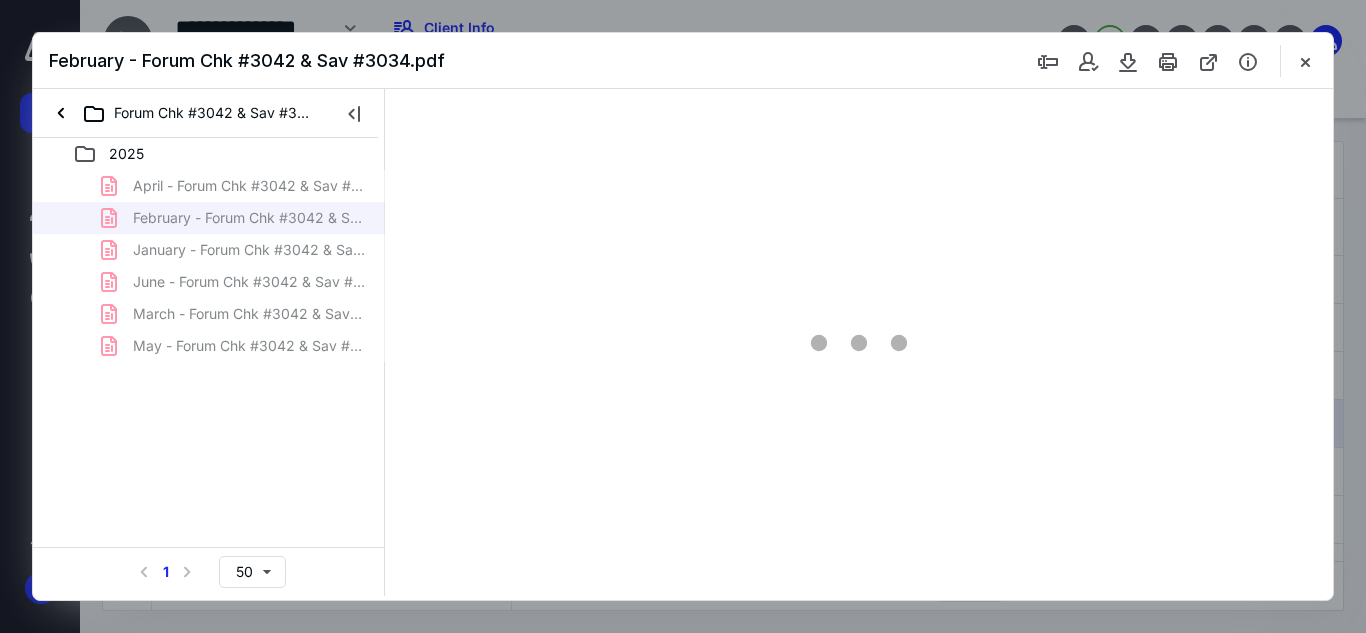 scroll, scrollTop: 38, scrollLeft: 0, axis: vertical 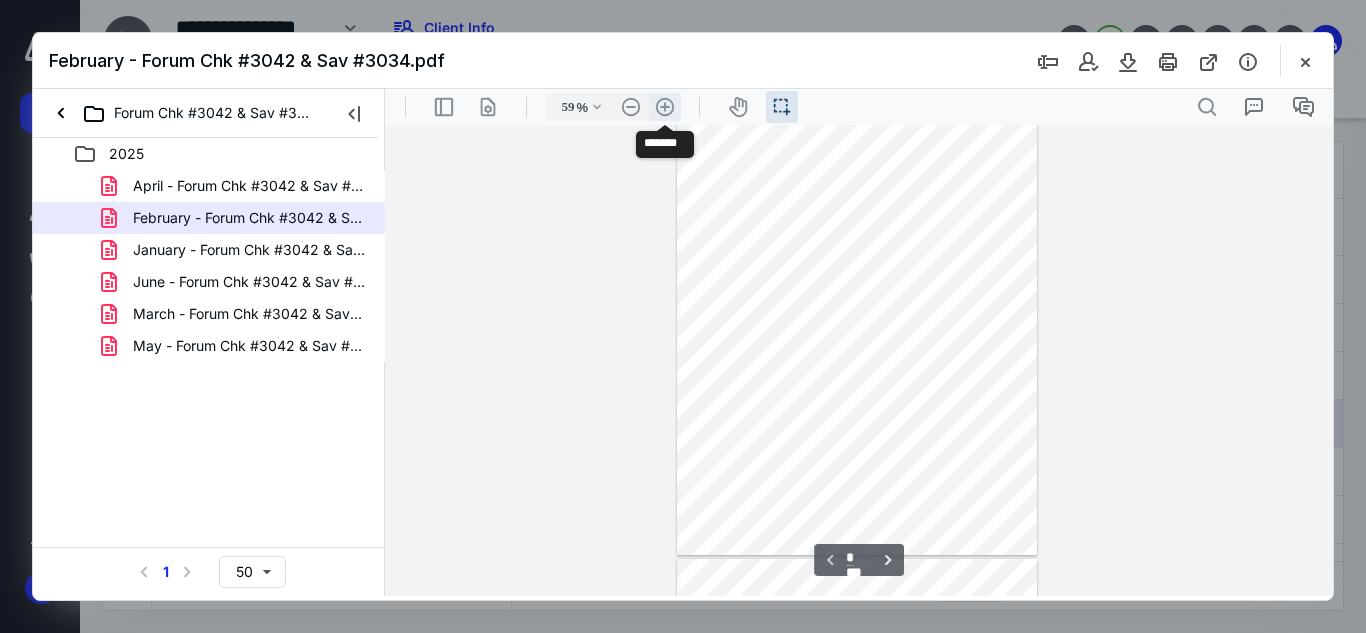 click on ".cls-1{fill:#abb0c4;} icon - header - zoom - in - line" at bounding box center (665, 107) 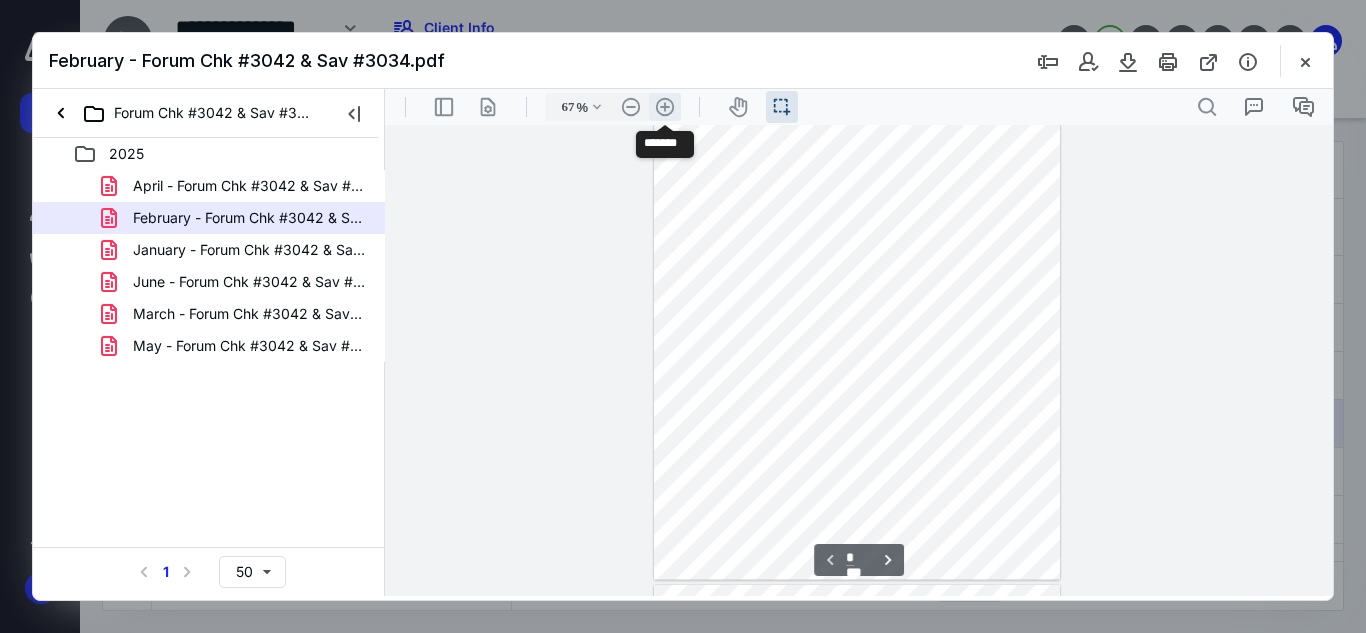 click on ".cls-1{fill:#abb0c4;} icon - header - zoom - in - line" at bounding box center (665, 107) 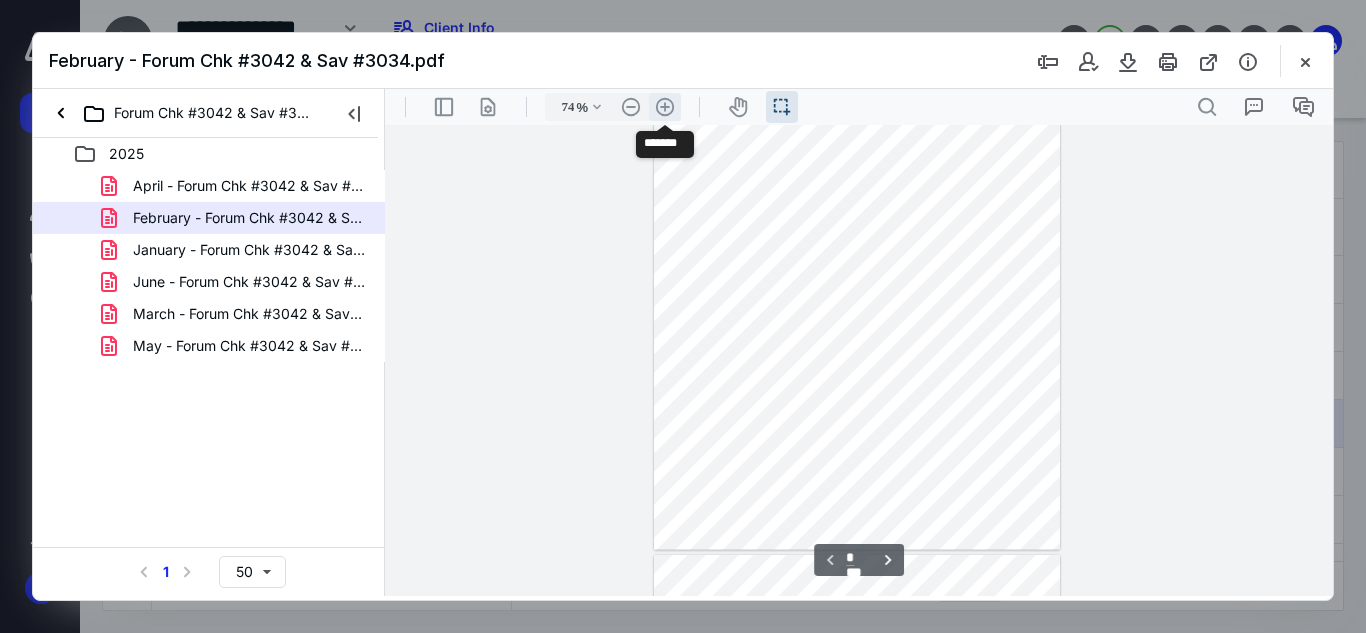 click on ".cls-1{fill:#abb0c4;} icon - header - zoom - in - line" at bounding box center [665, 107] 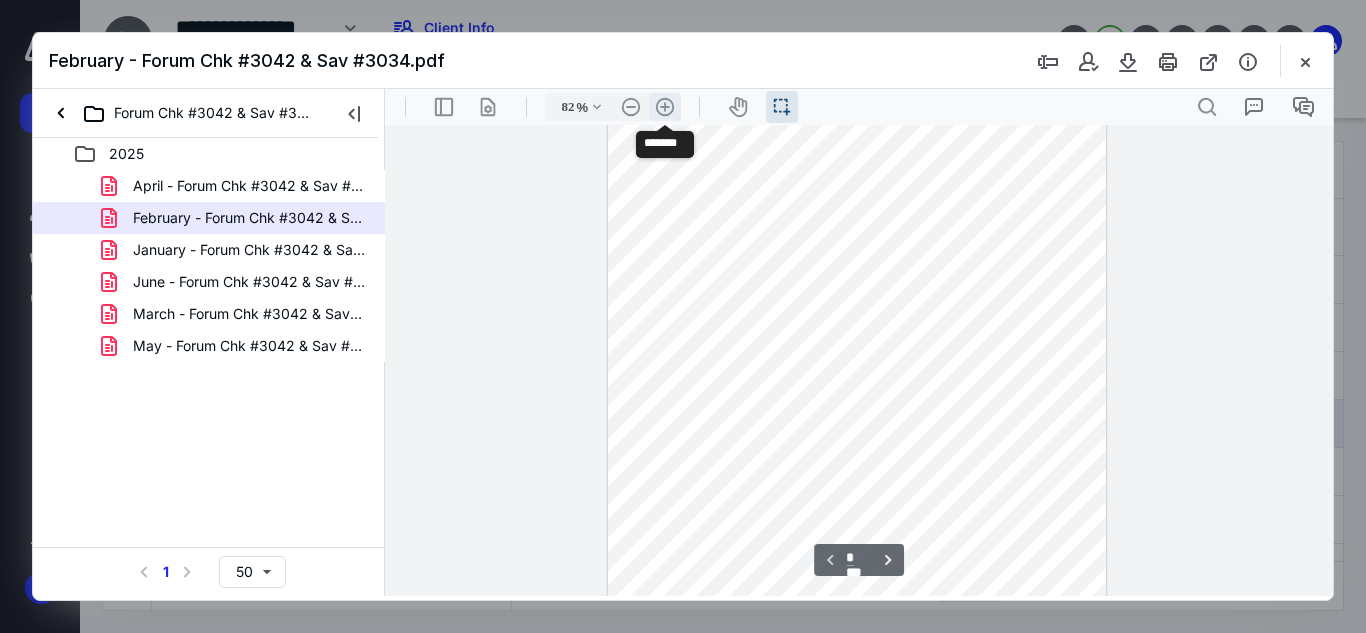 click on ".cls-1{fill:#abb0c4;} icon - header - zoom - in - line" at bounding box center [665, 107] 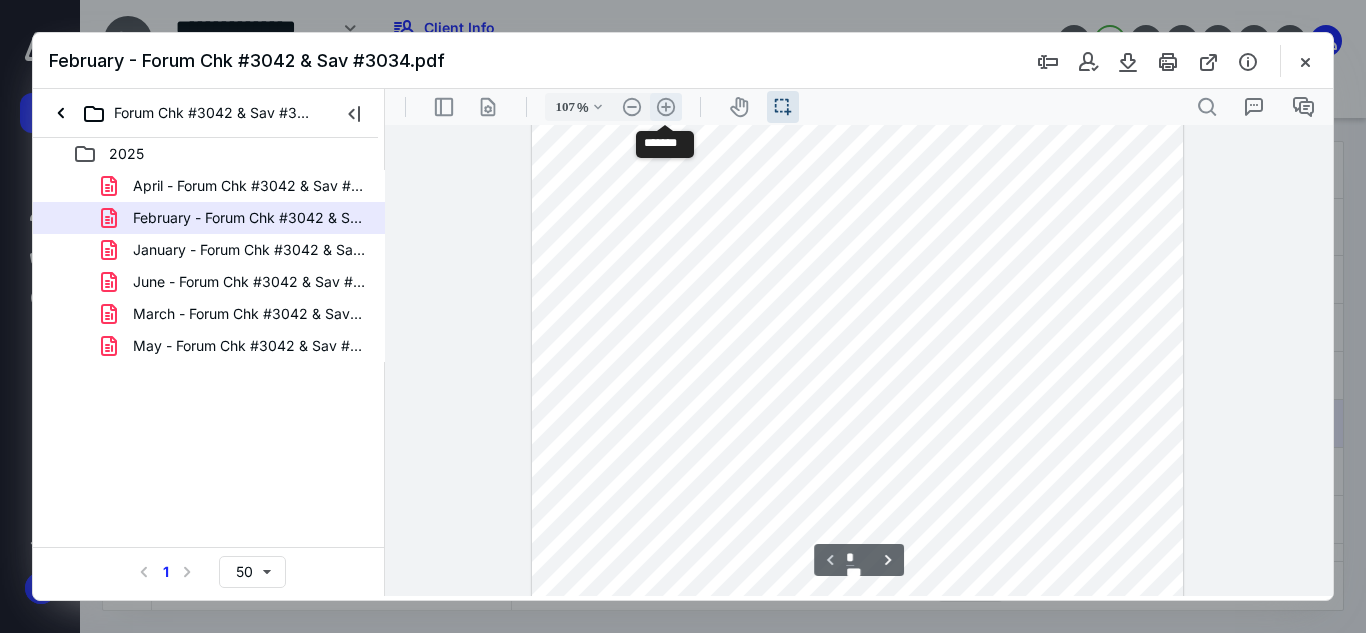 click on ".cls-1{fill:#abb0c4;} icon - header - zoom - in - line" at bounding box center [666, 107] 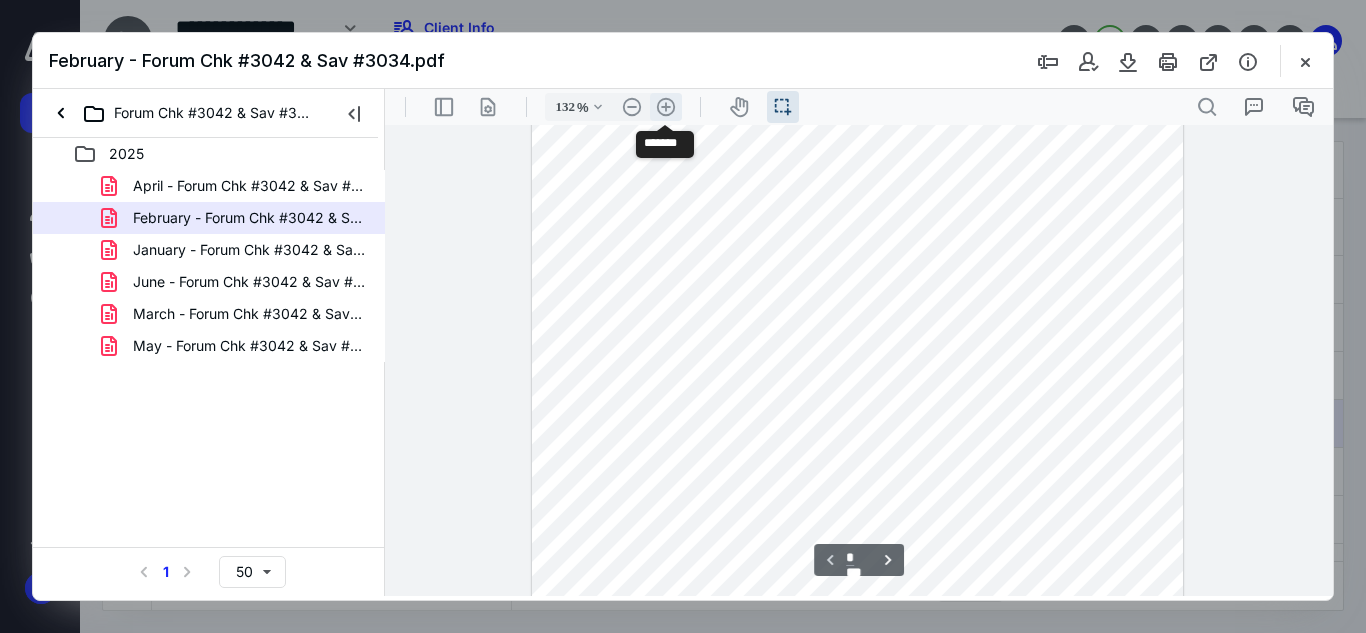 scroll, scrollTop: 355, scrollLeft: 0, axis: vertical 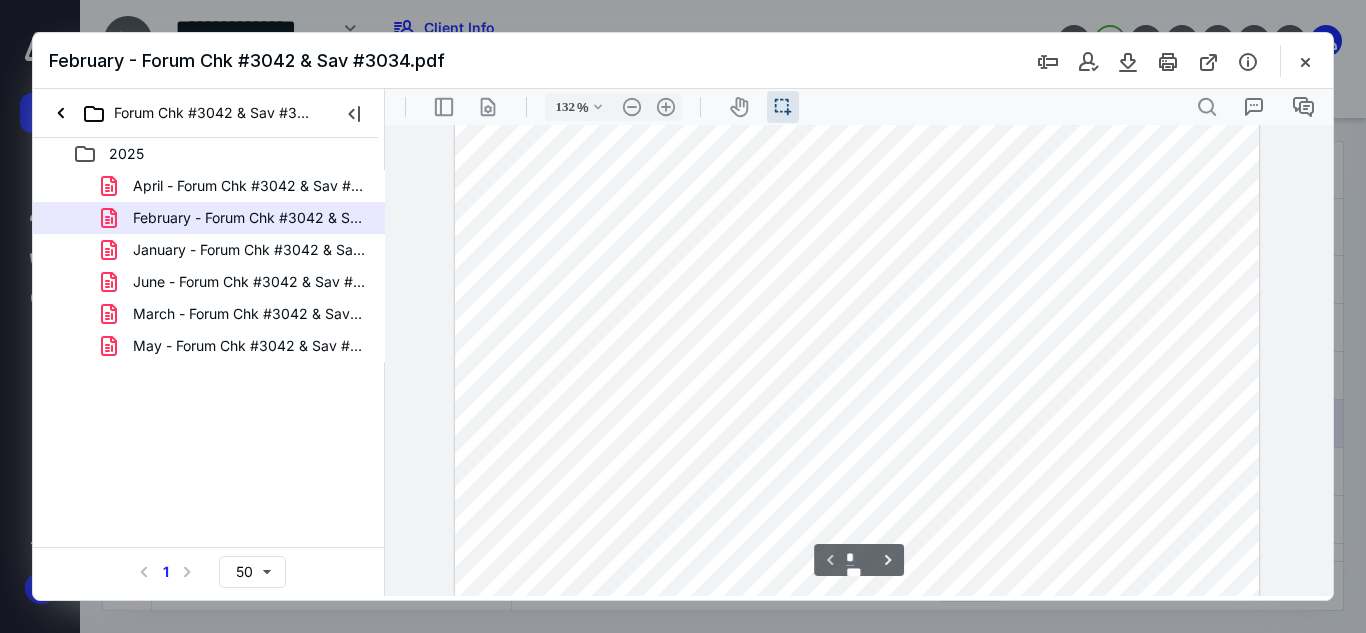 drag, startPoint x: 665, startPoint y: 107, endPoint x: 692, endPoint y: 335, distance: 229.59312 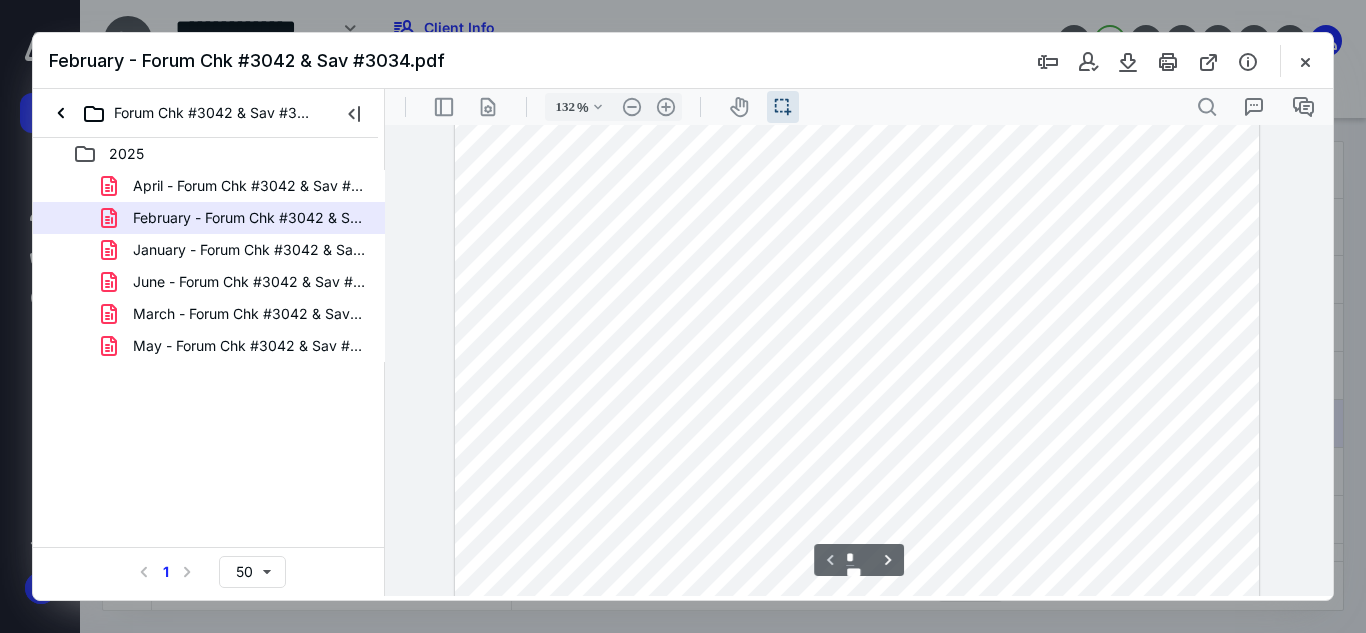 scroll, scrollTop: 618, scrollLeft: 0, axis: vertical 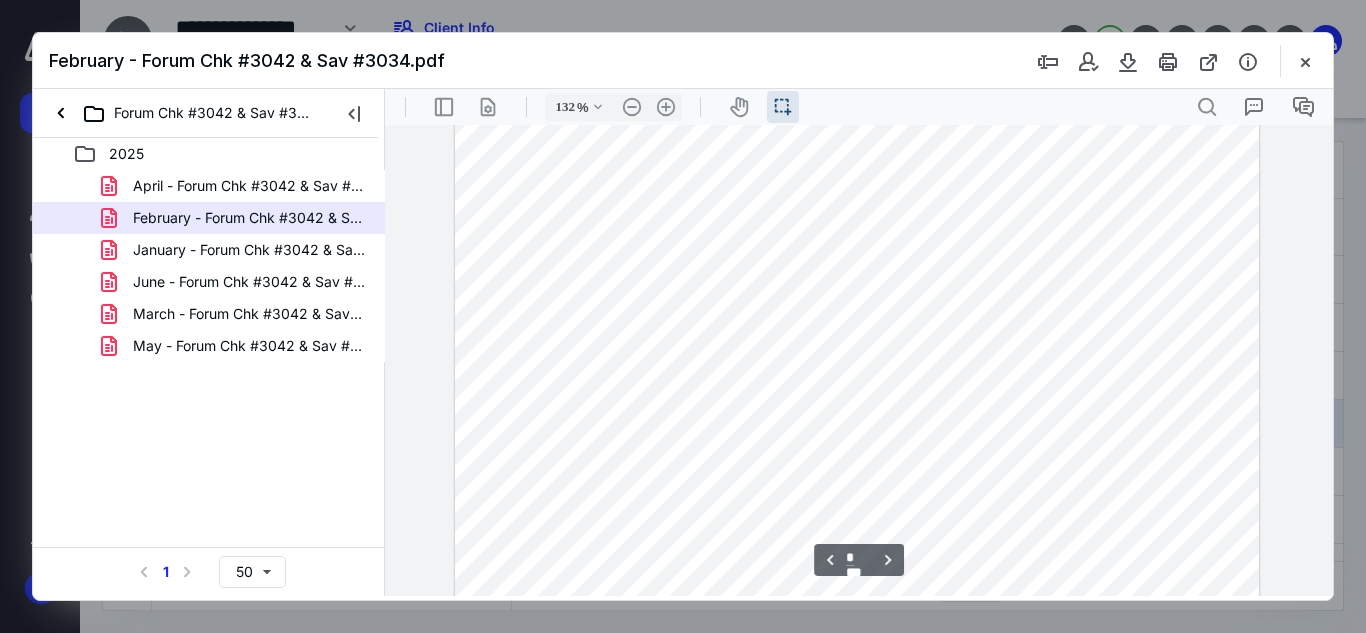 type on "*" 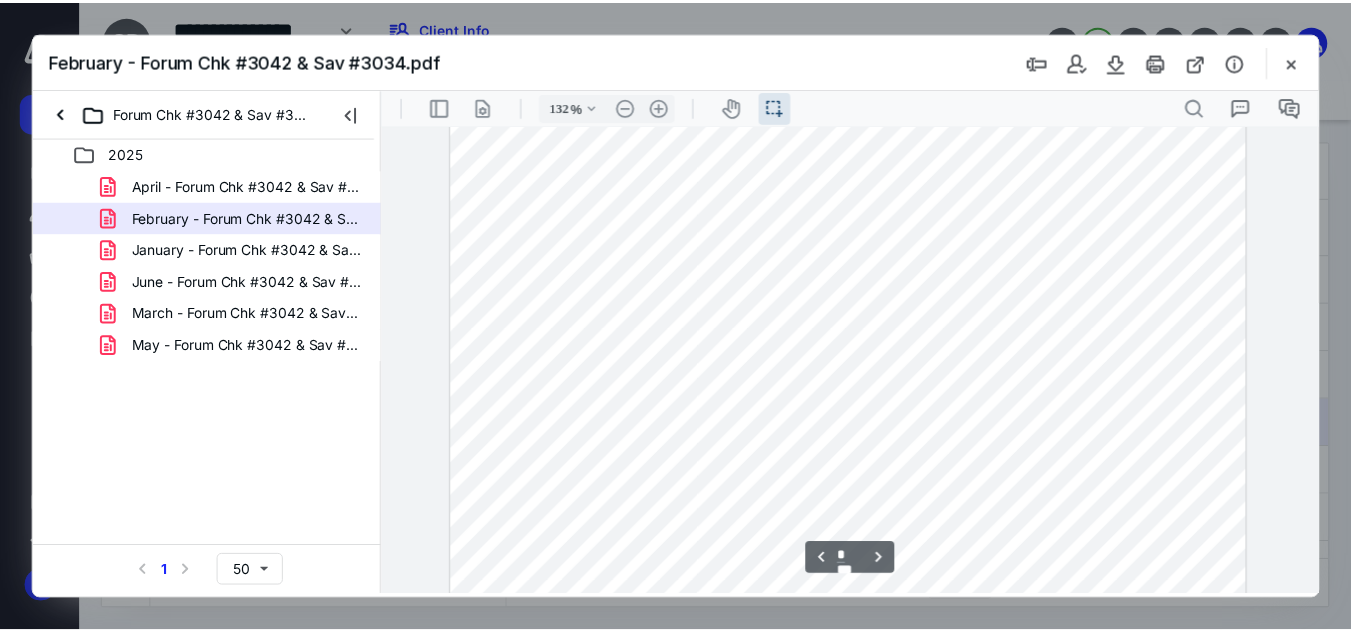 scroll, scrollTop: 2600, scrollLeft: 0, axis: vertical 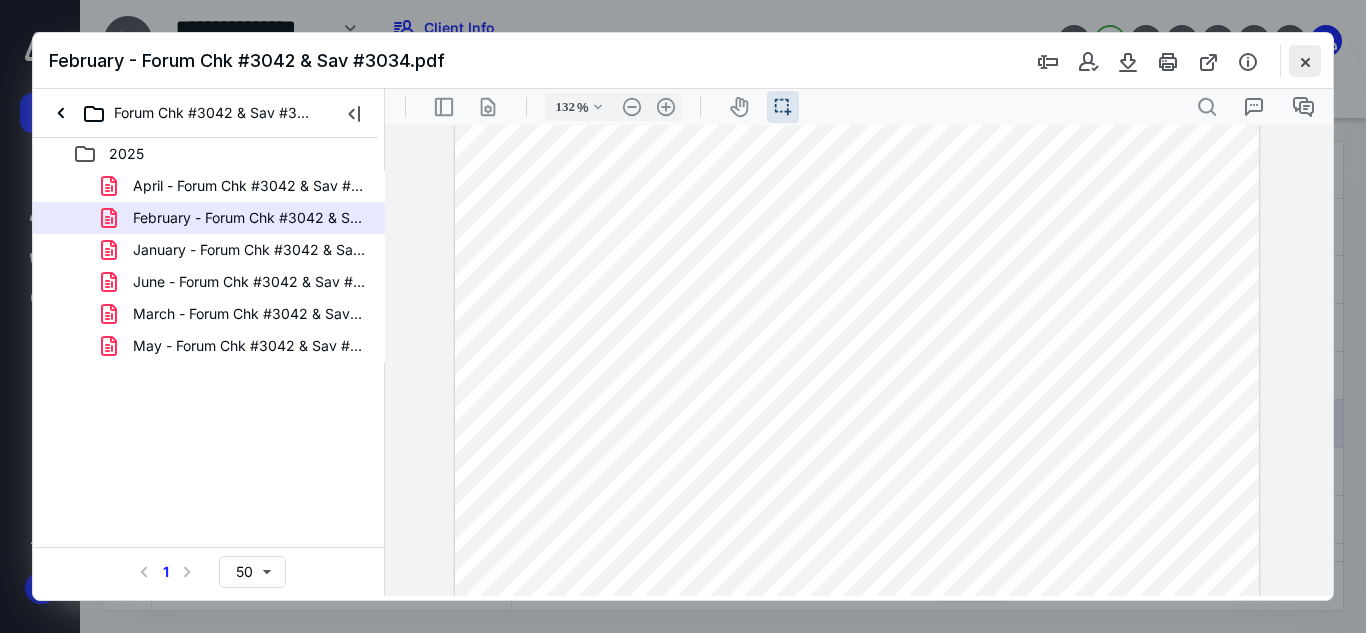 click at bounding box center (1305, 61) 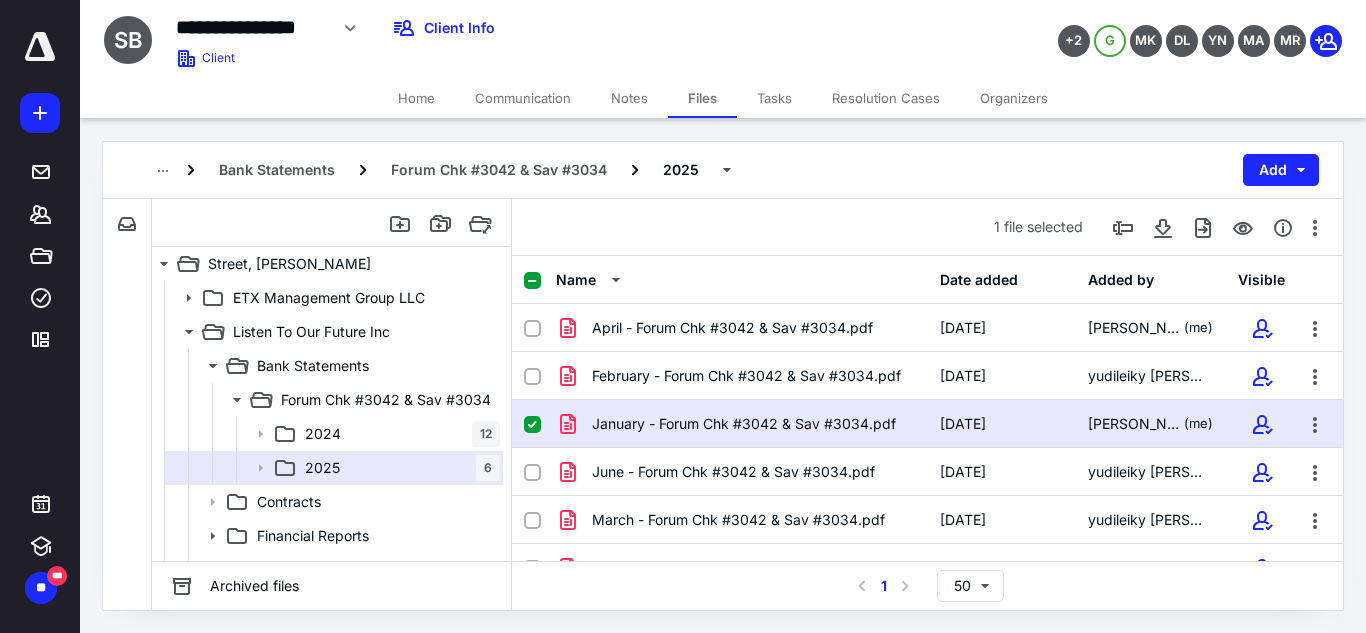 click on "Notes" at bounding box center [629, 98] 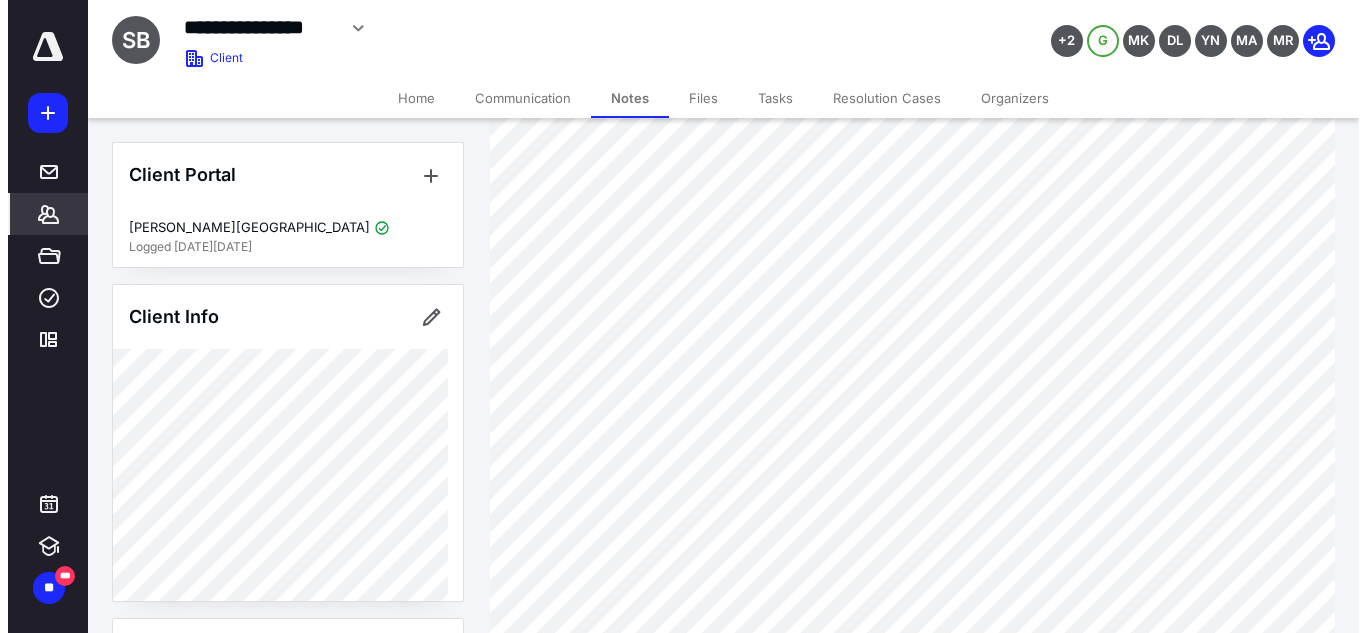 scroll, scrollTop: 250, scrollLeft: 0, axis: vertical 